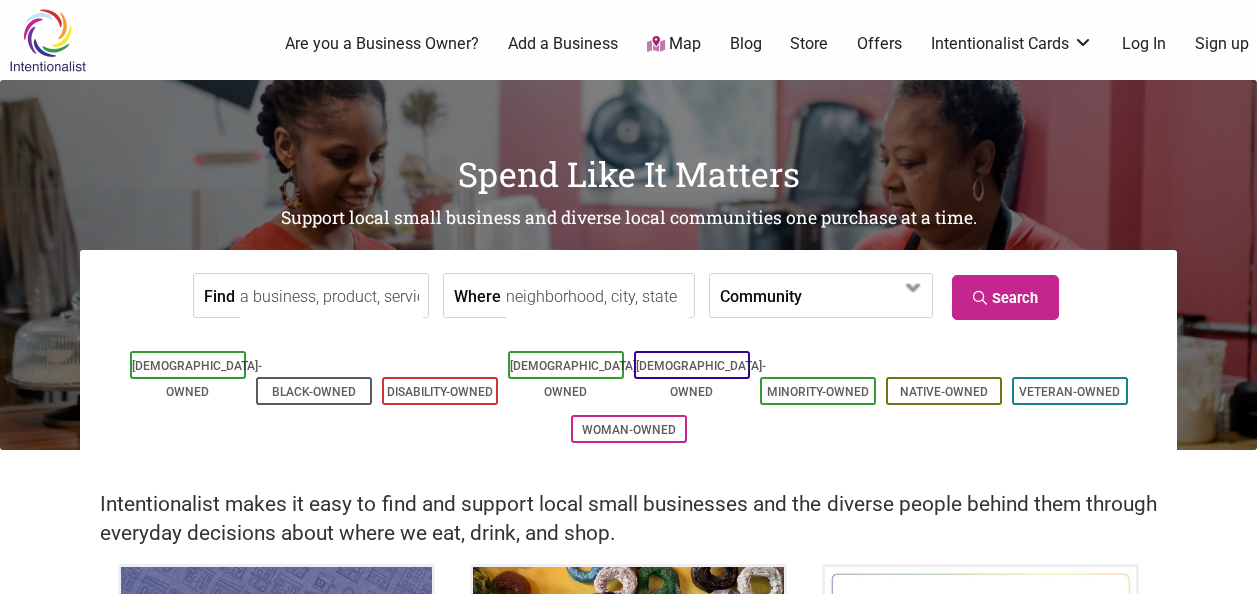 scroll, scrollTop: 0, scrollLeft: 0, axis: both 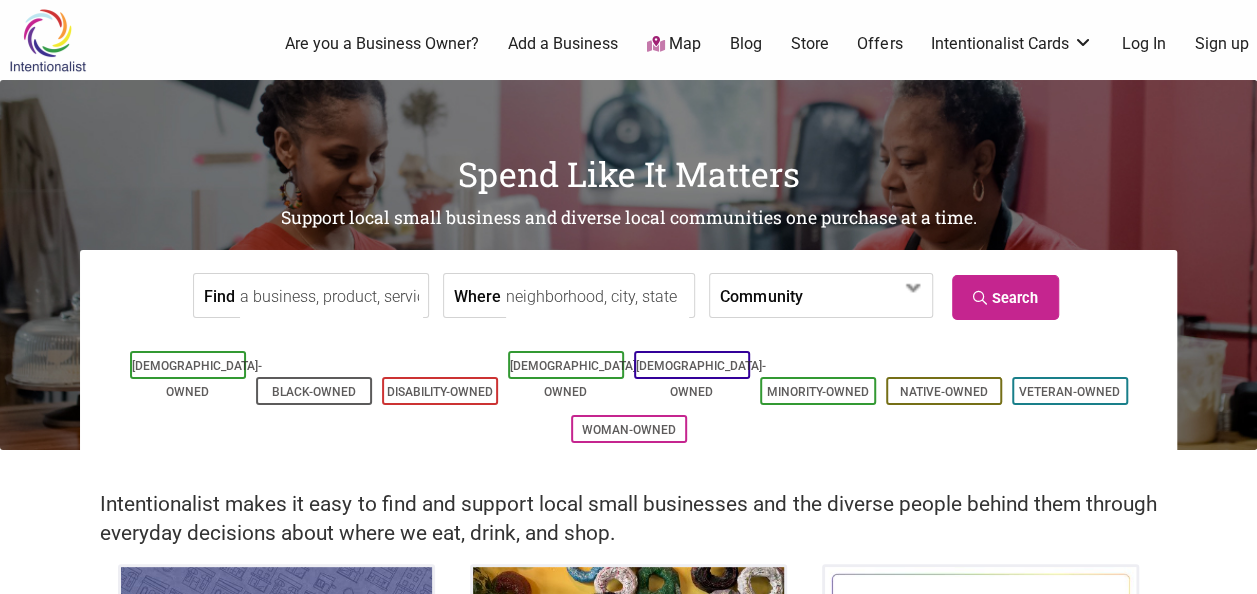 click on "Where" at bounding box center (597, 296) 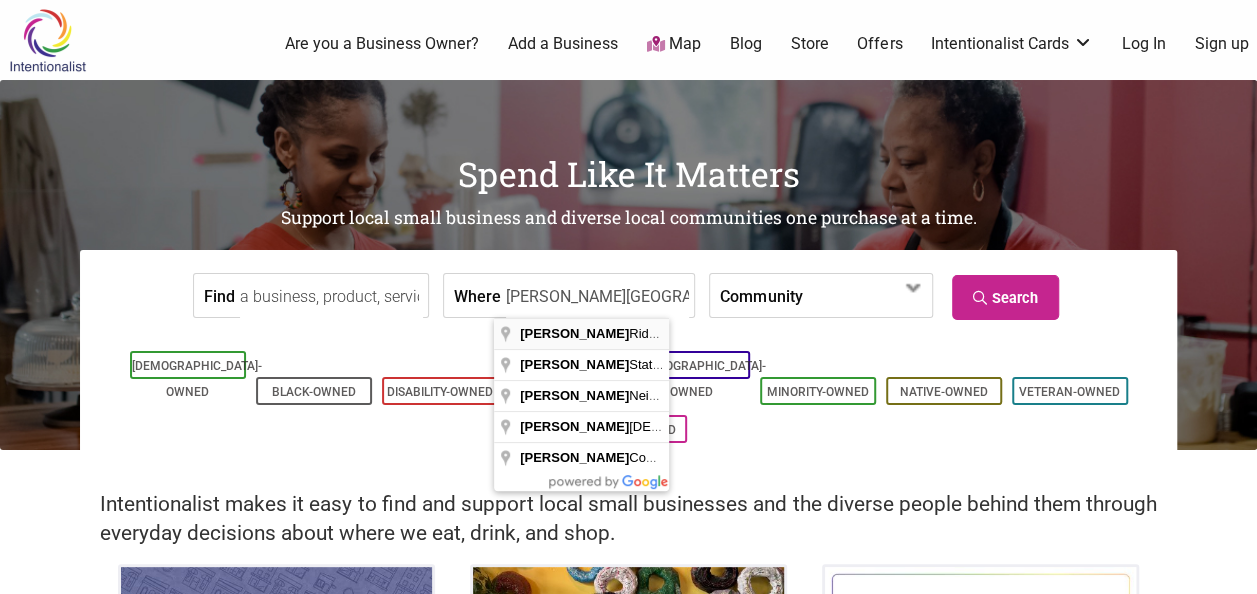 type on "Phinney Ridge, Seattle, WA, USA" 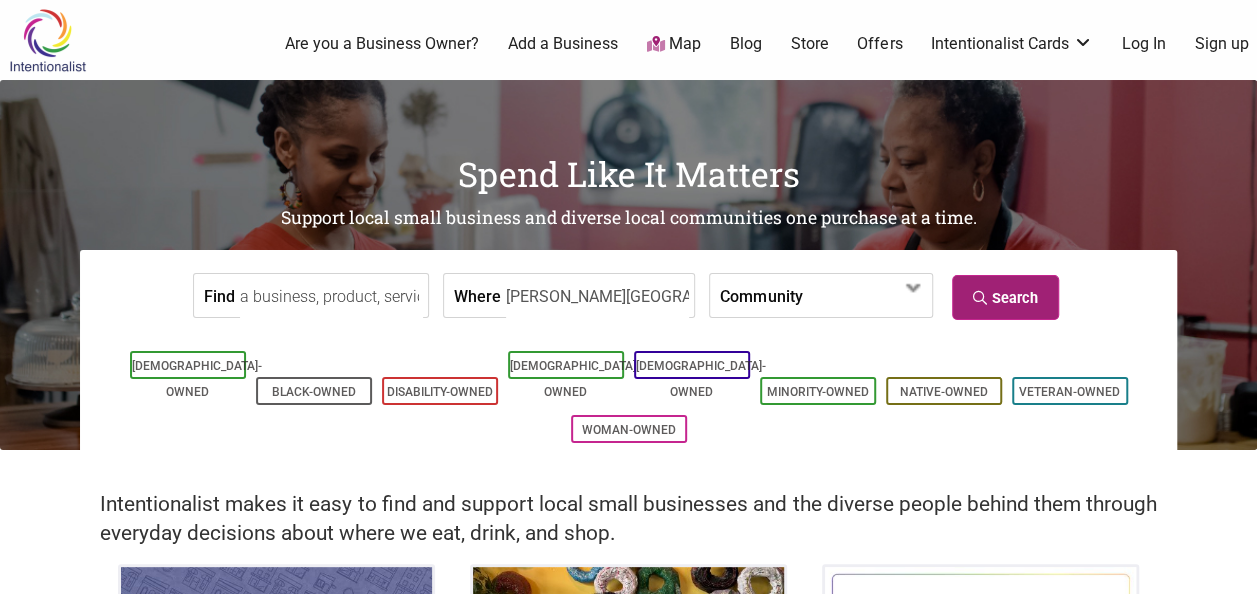 click on "Search" at bounding box center [1005, 297] 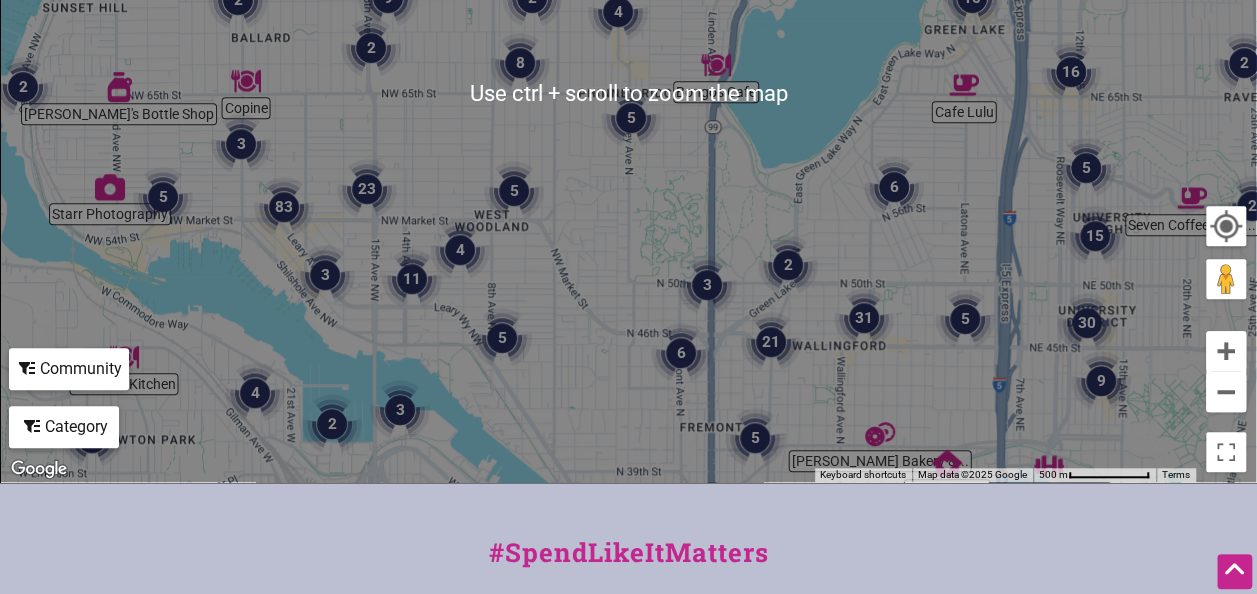 scroll, scrollTop: 700, scrollLeft: 0, axis: vertical 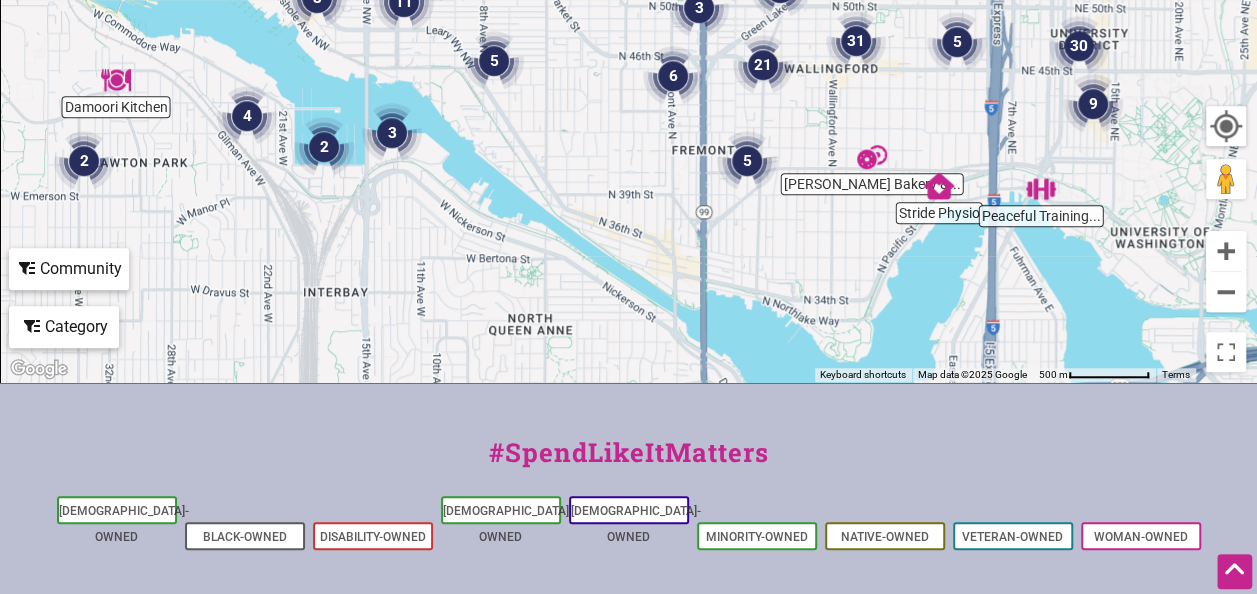drag, startPoint x: 634, startPoint y: 310, endPoint x: 626, endPoint y: 133, distance: 177.1807 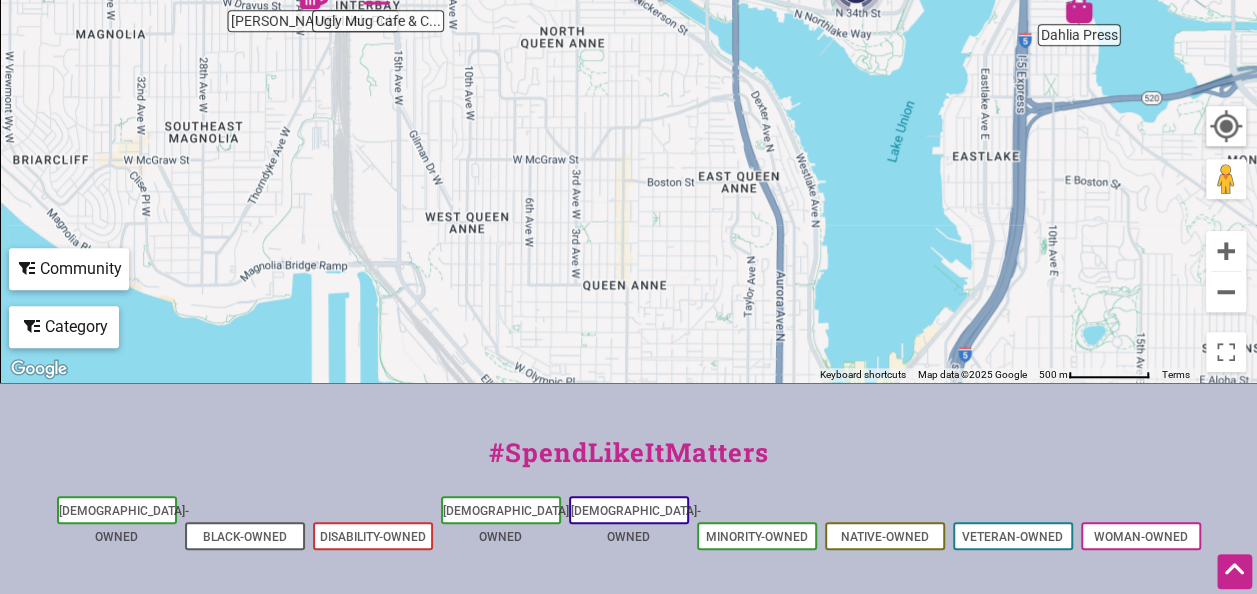 drag, startPoint x: 652, startPoint y: 306, endPoint x: 687, endPoint y: 14, distance: 294.09012 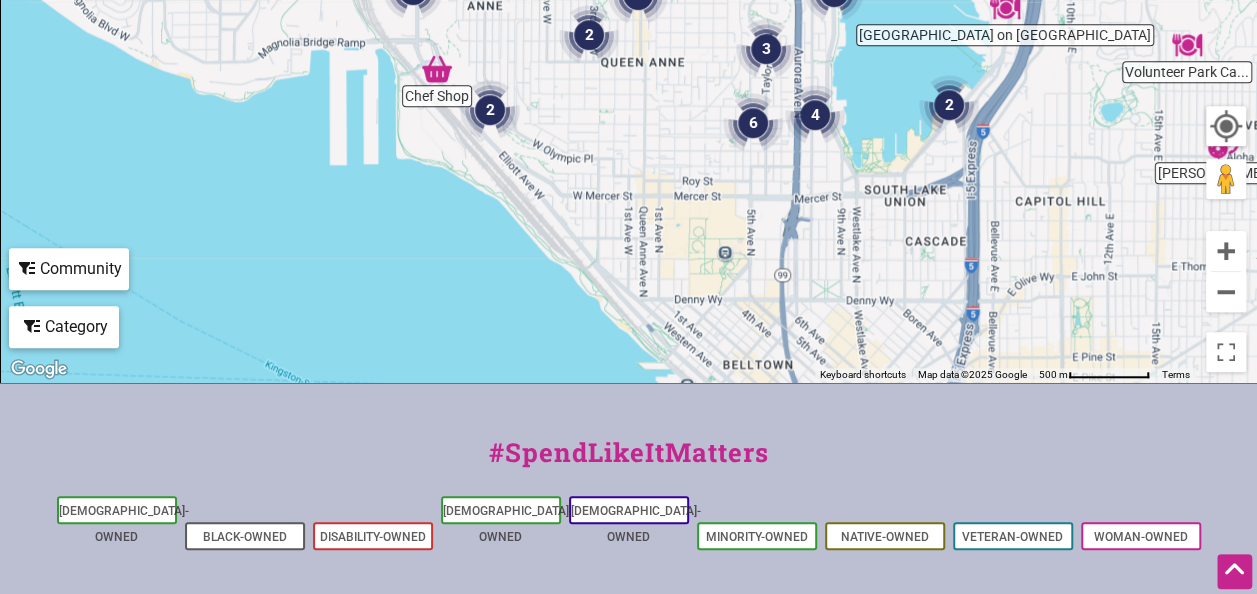 drag, startPoint x: 718, startPoint y: 238, endPoint x: 732, endPoint y: 28, distance: 210.46616 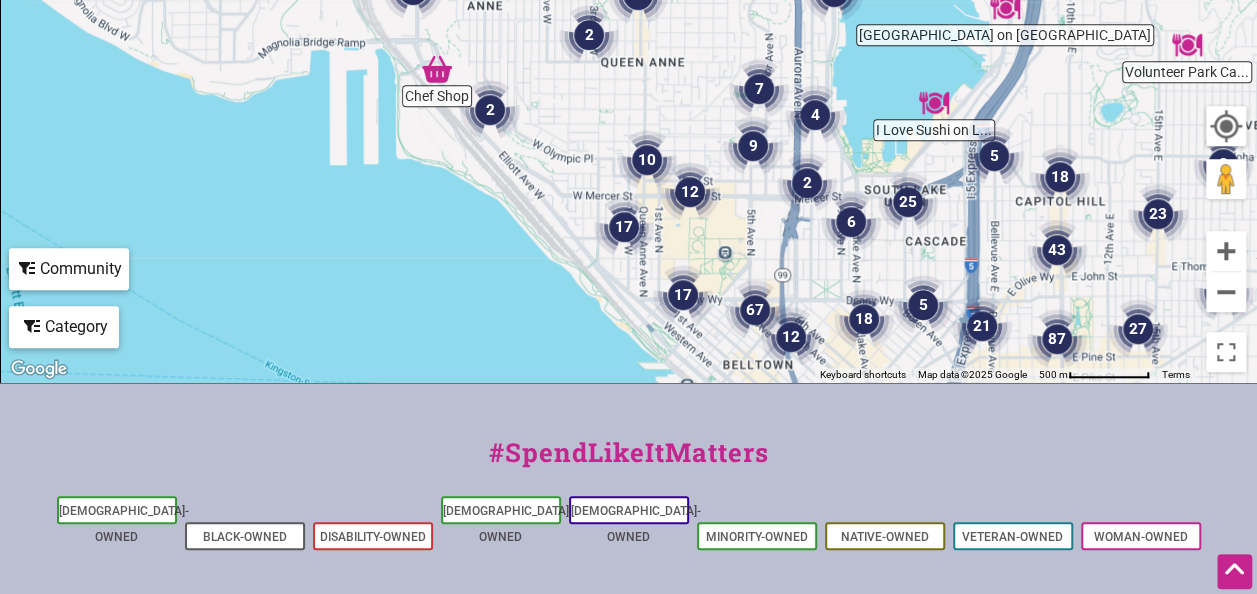 click at bounding box center (807, 183) 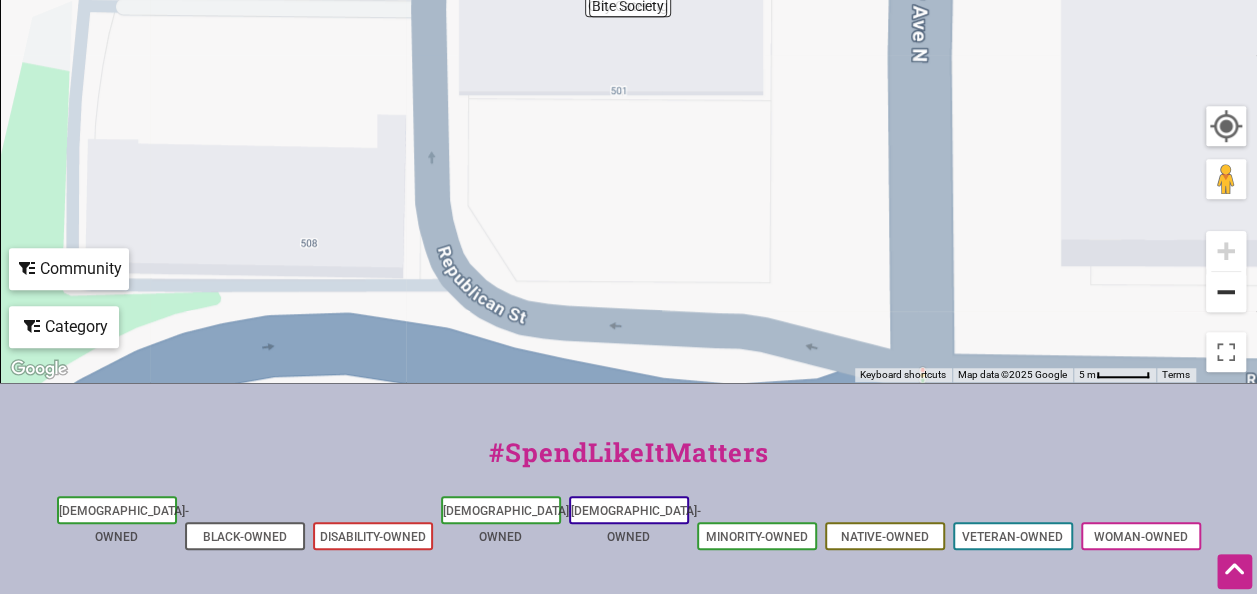 click at bounding box center [1226, 292] 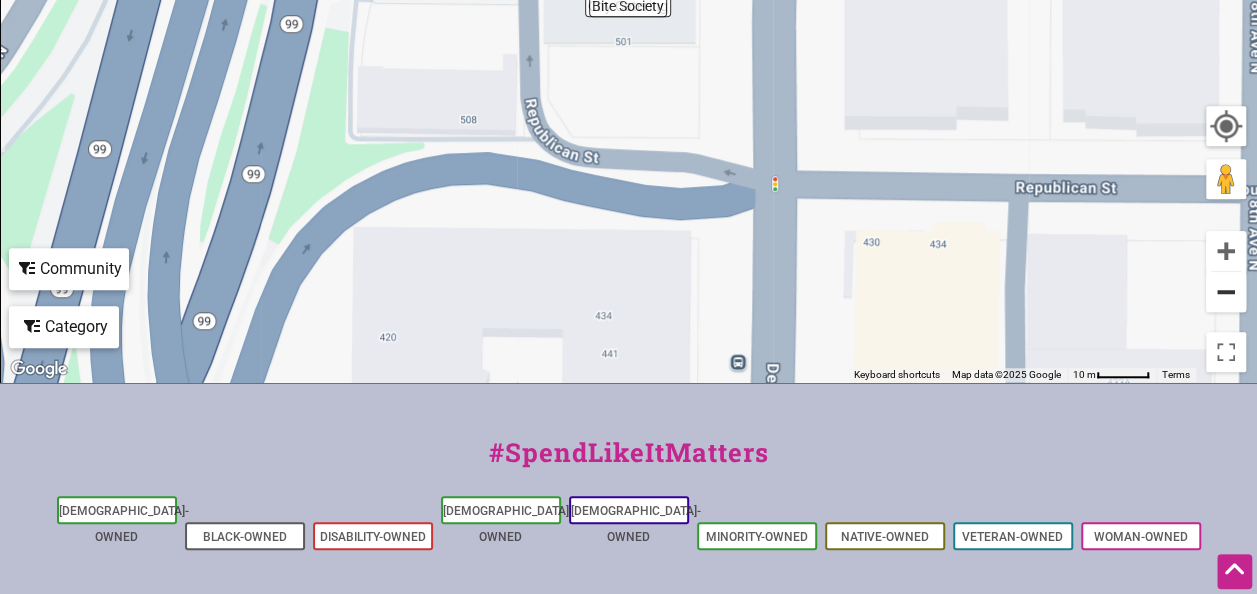click at bounding box center [1226, 292] 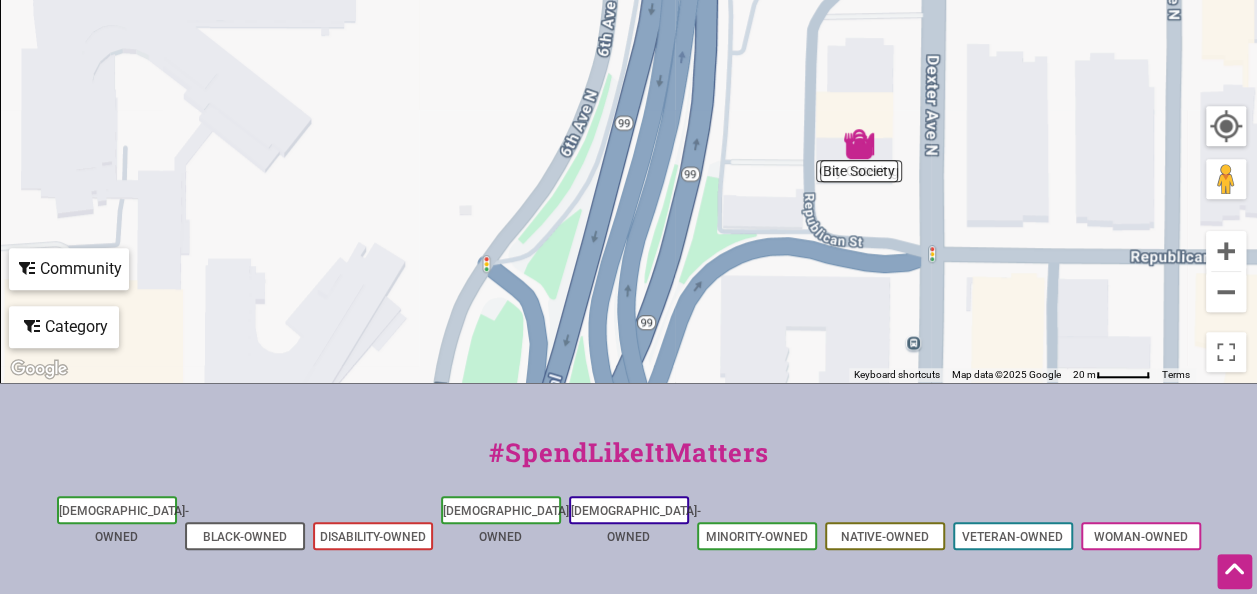drag, startPoint x: 694, startPoint y: 175, endPoint x: 924, endPoint y: 344, distance: 285.41373 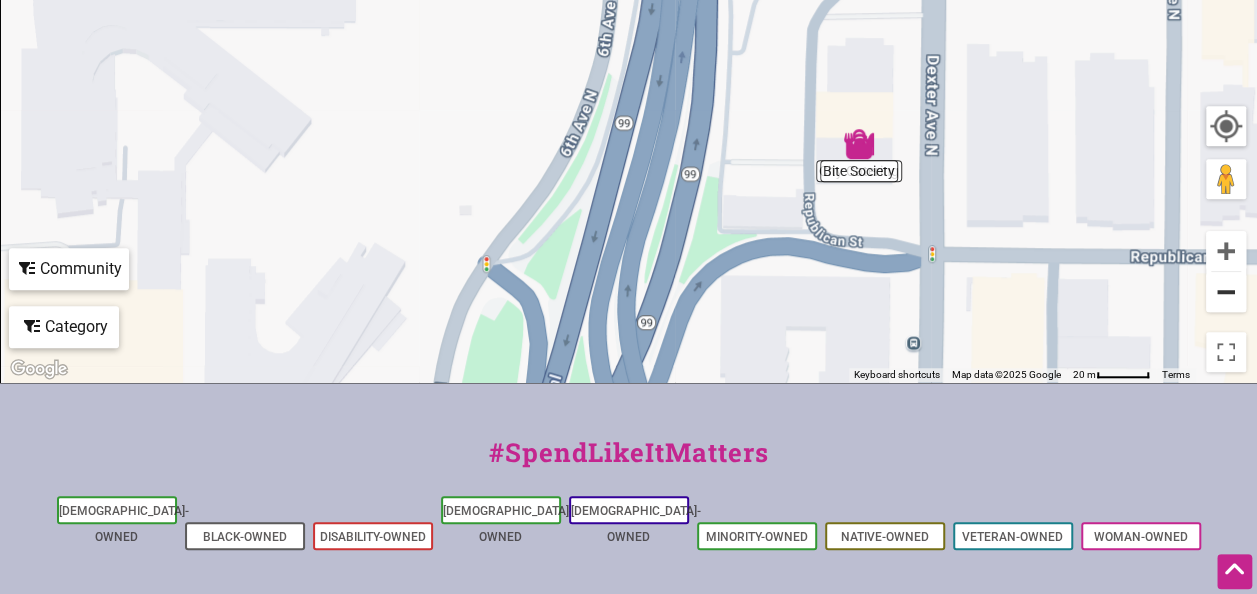 click at bounding box center (1226, 292) 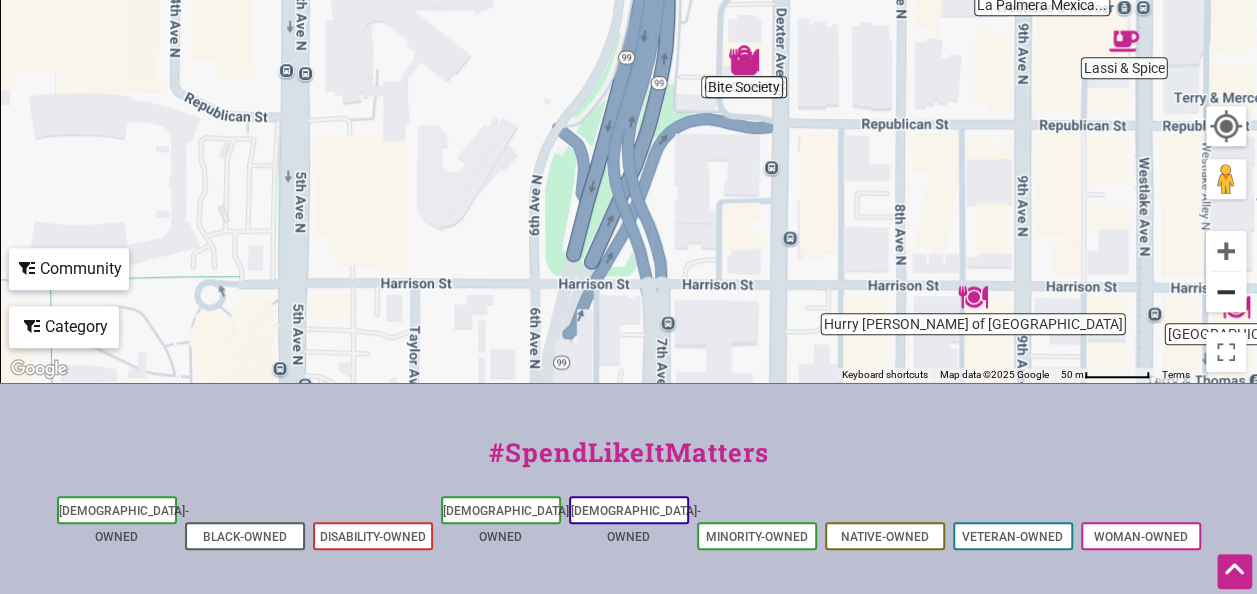 click at bounding box center [1226, 292] 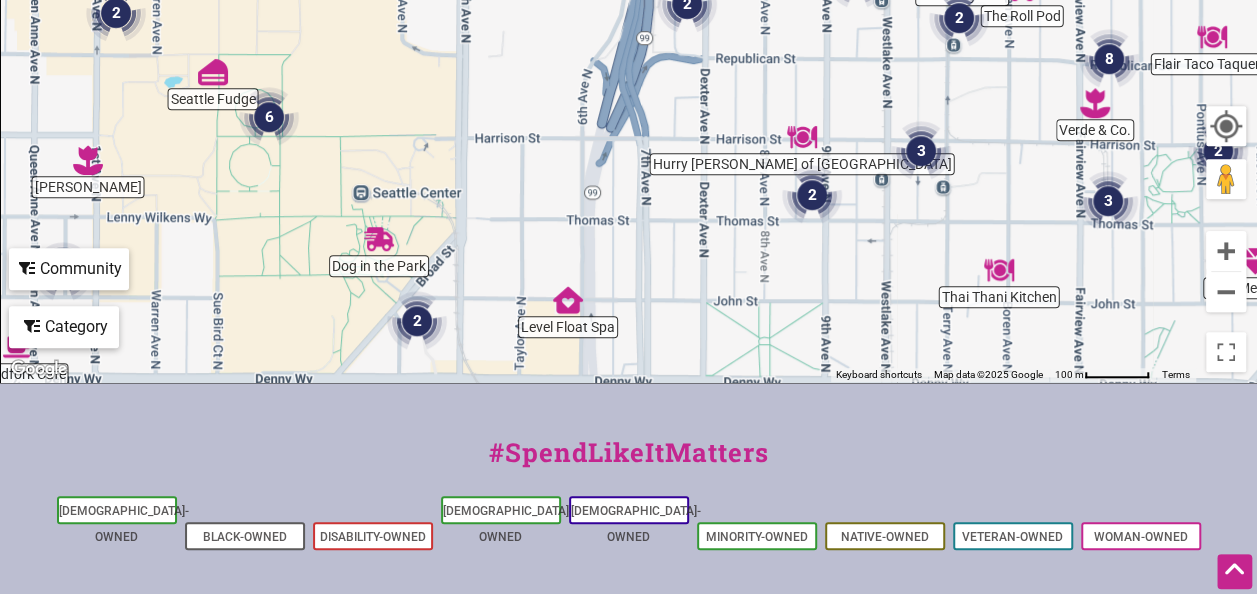 click at bounding box center (269, 117) 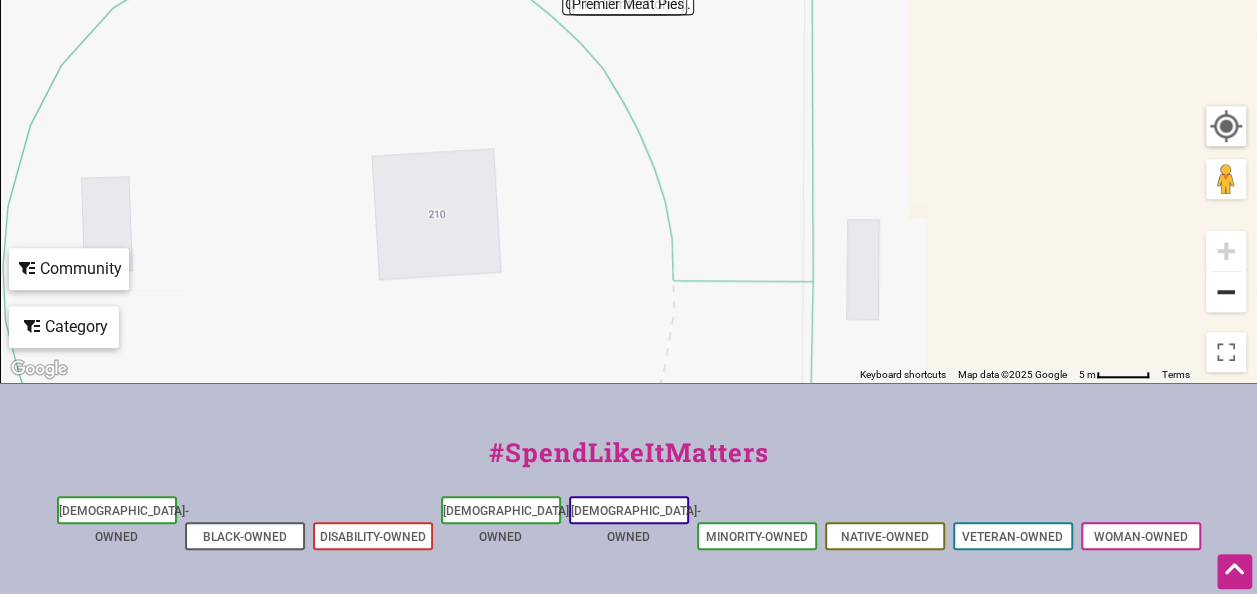 click at bounding box center [1226, 292] 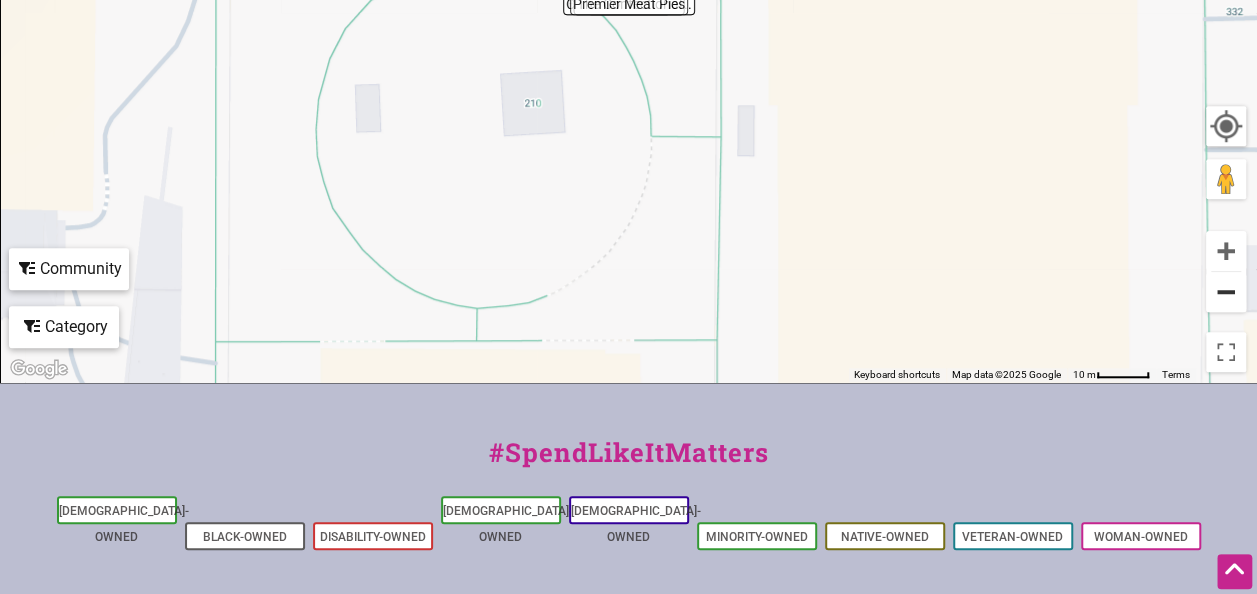 click at bounding box center [1226, 292] 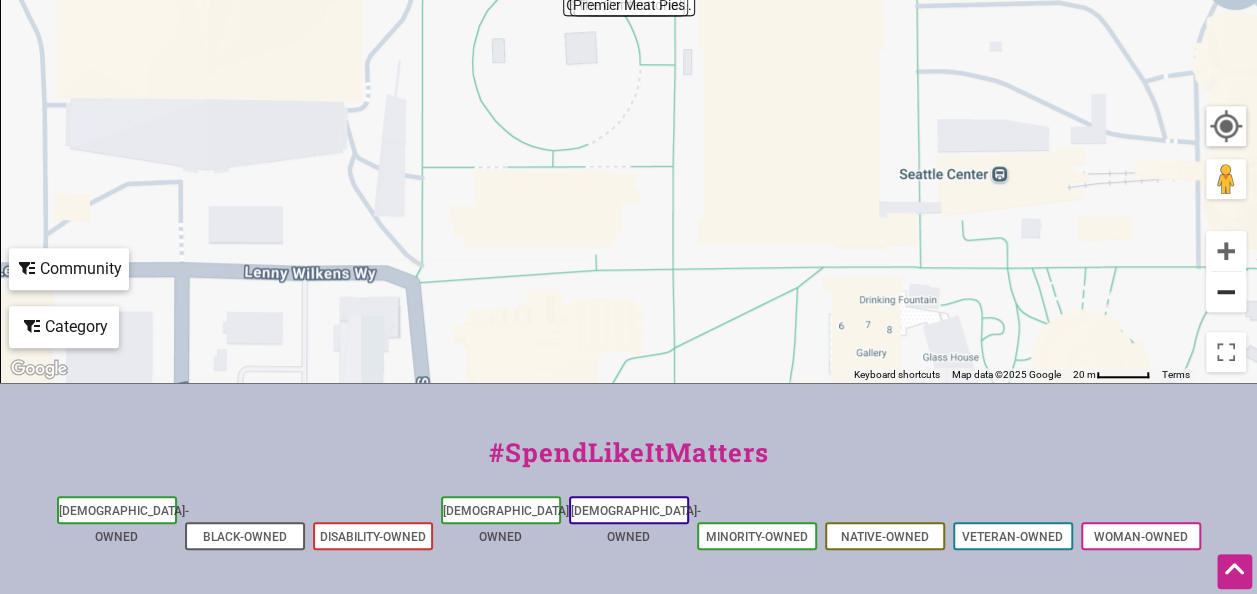 click at bounding box center [1226, 292] 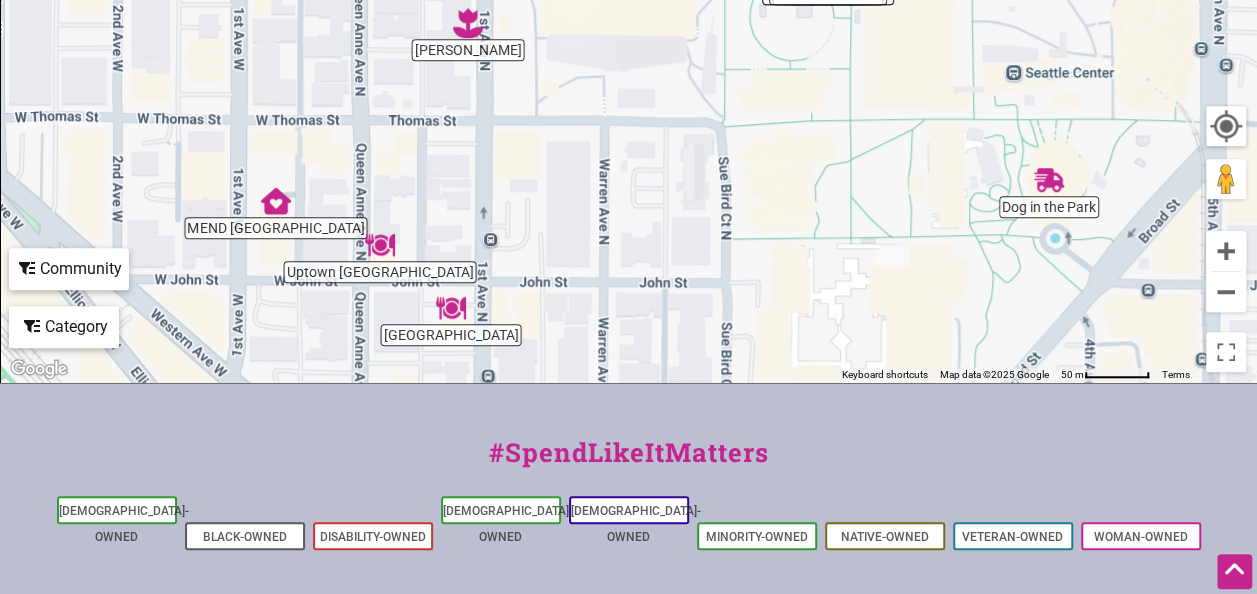 drag, startPoint x: 544, startPoint y: 214, endPoint x: 746, endPoint y: 202, distance: 202.35612 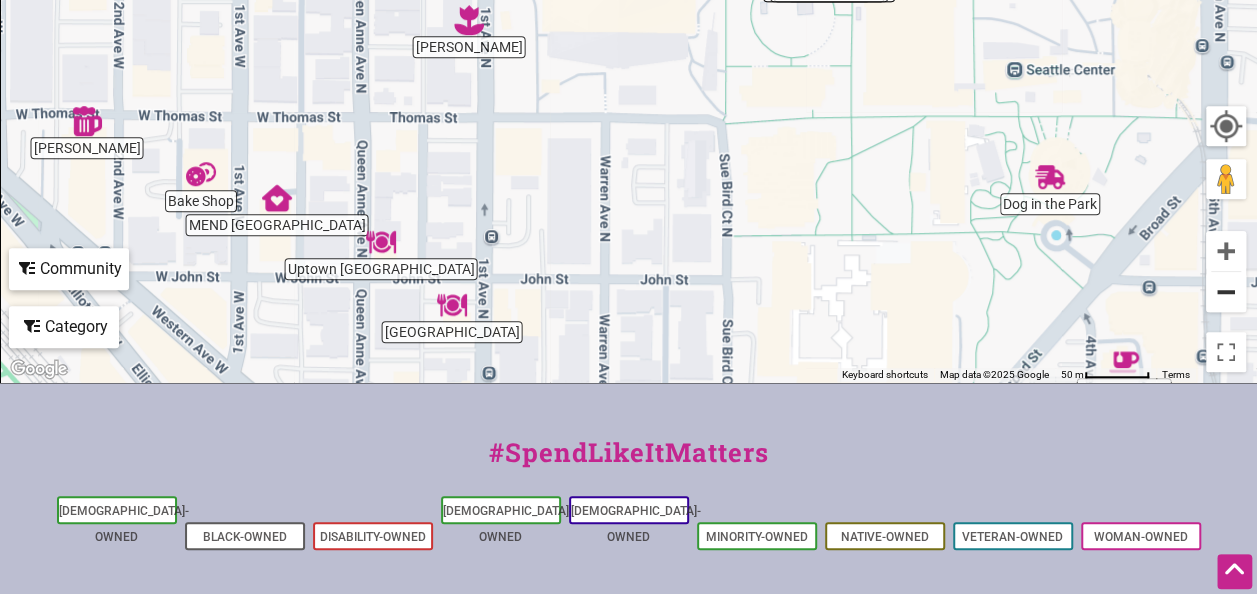 click at bounding box center [1226, 292] 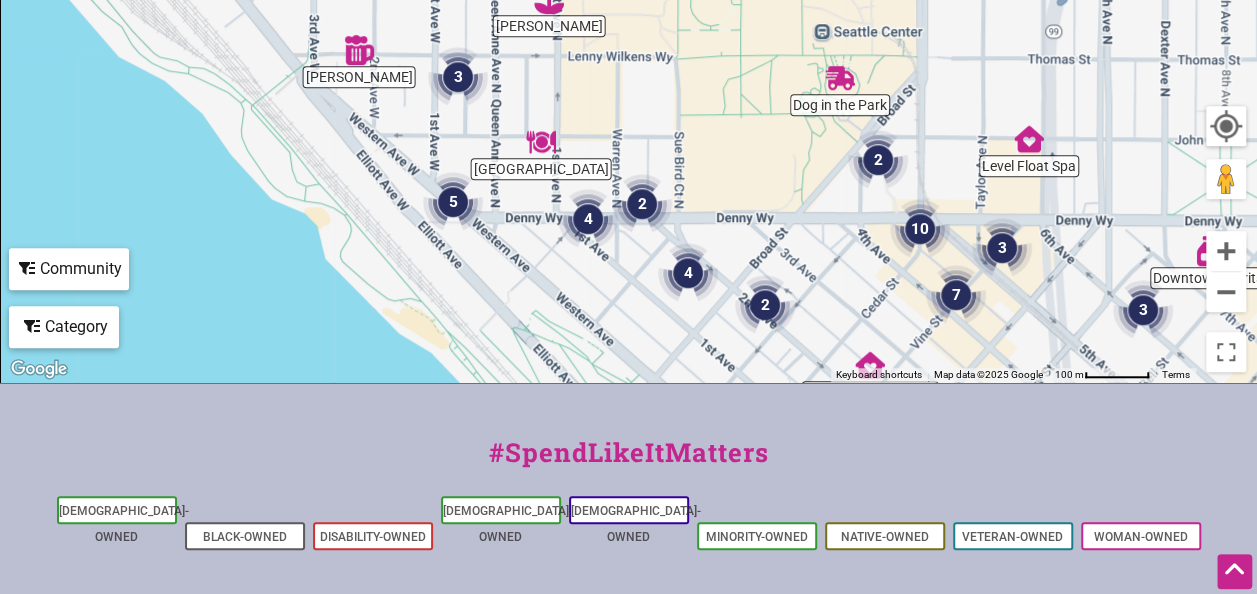 click at bounding box center (453, 202) 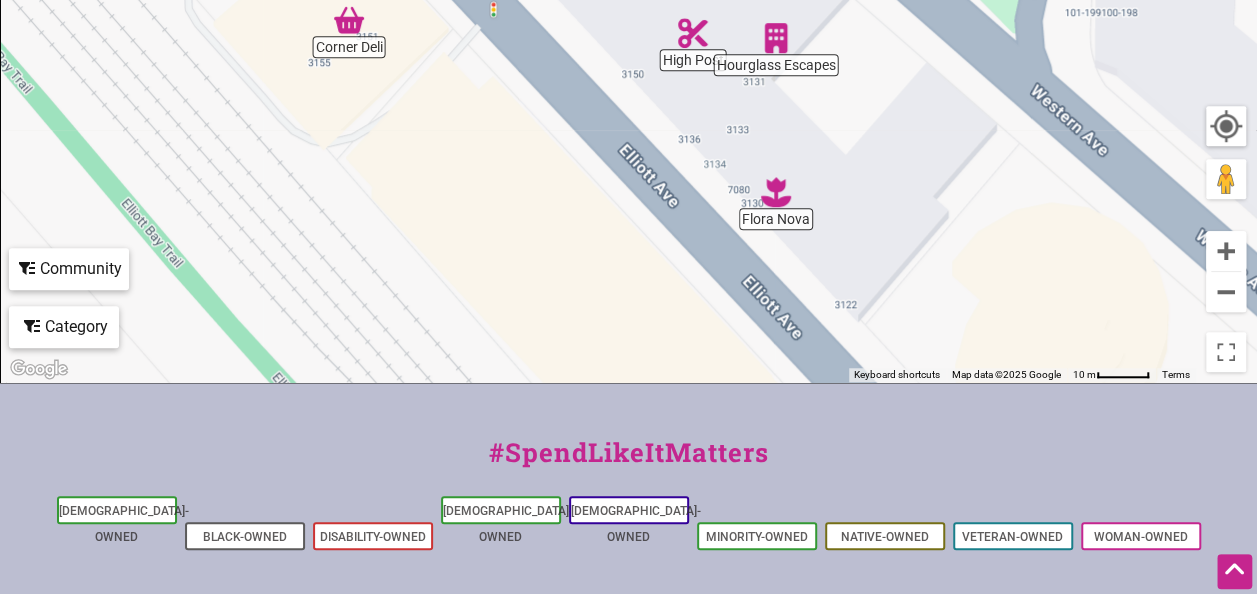click at bounding box center (776, 192) 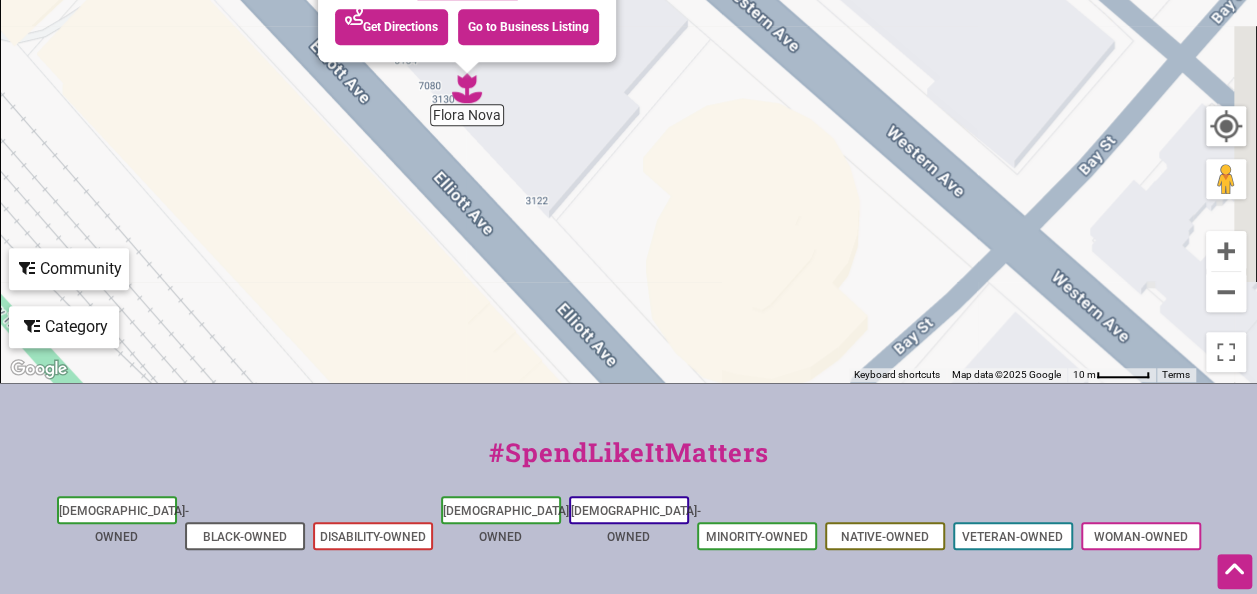 drag, startPoint x: 982, startPoint y: 184, endPoint x: 817, endPoint y: 328, distance: 219 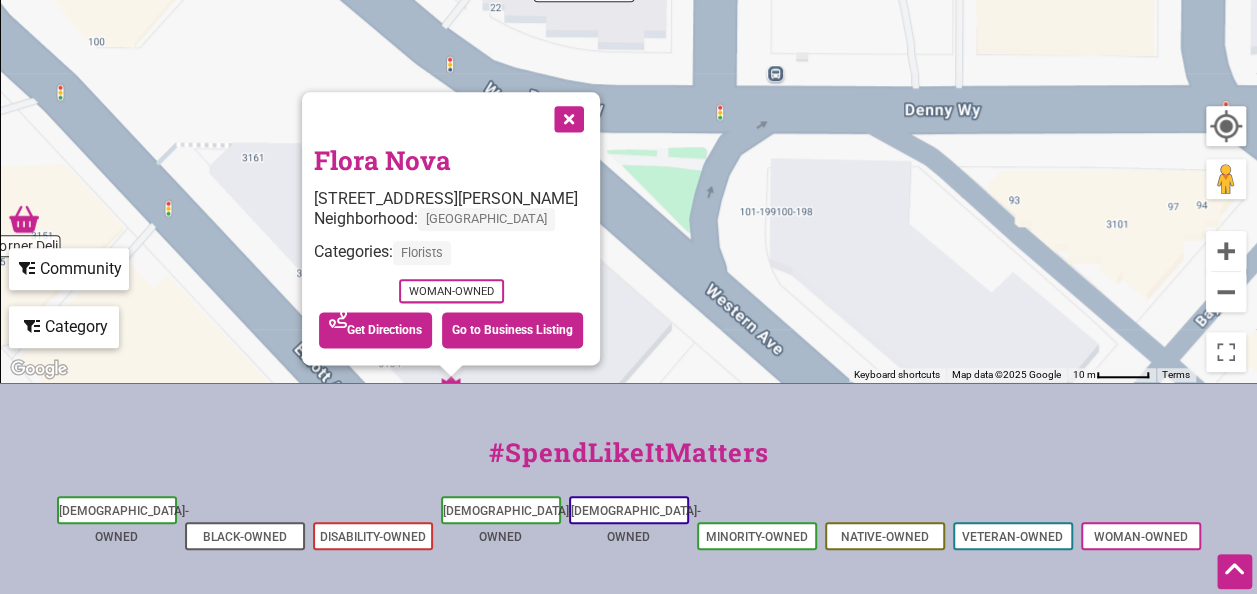 drag, startPoint x: 829, startPoint y: 158, endPoint x: 813, endPoint y: 430, distance: 272.47018 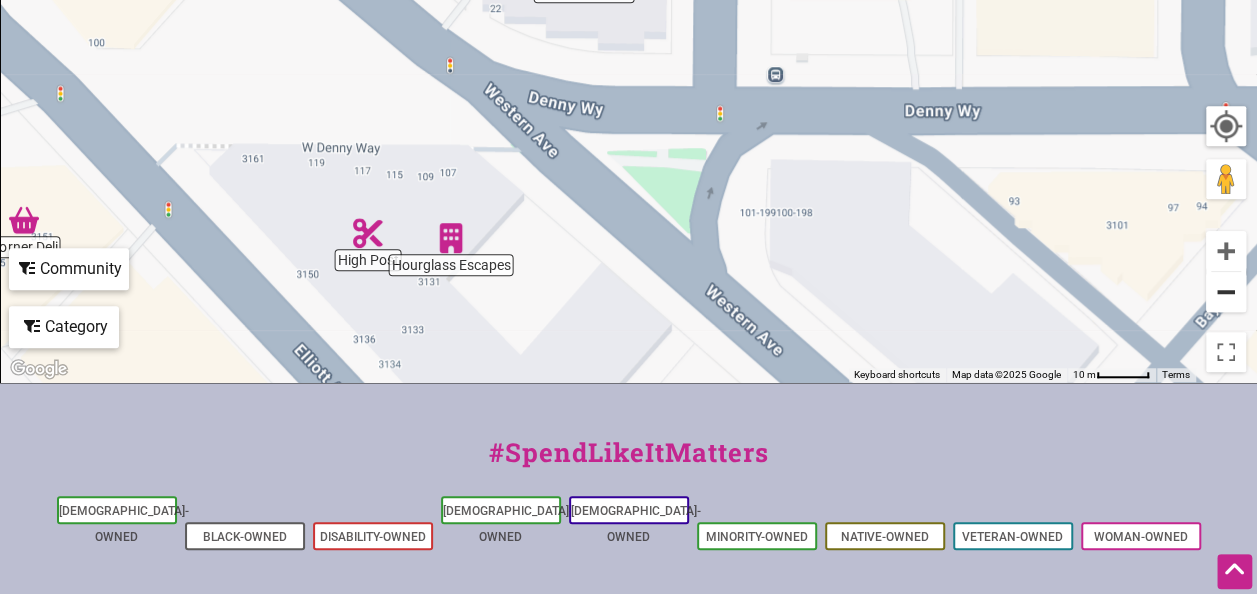 click at bounding box center [1226, 292] 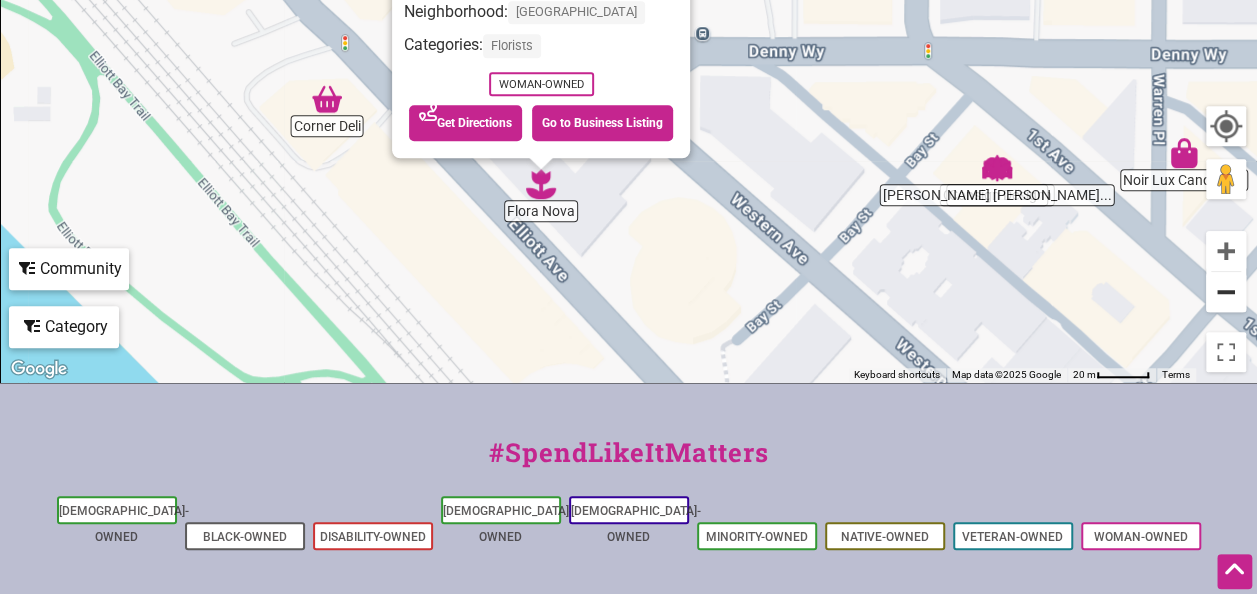 click at bounding box center [1226, 292] 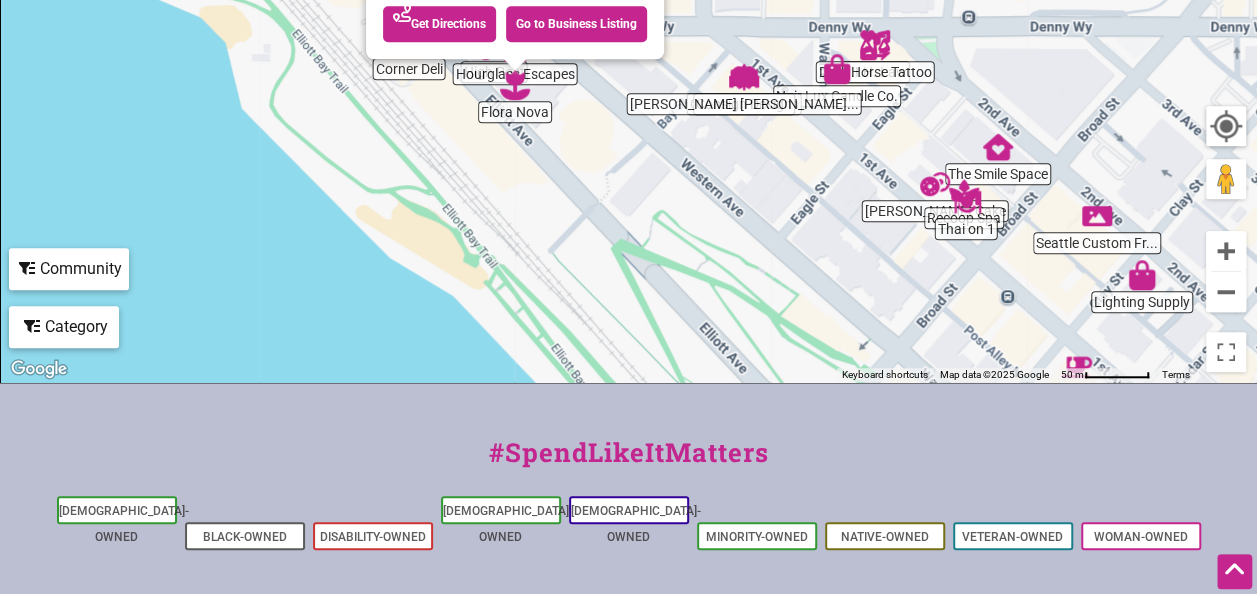 drag, startPoint x: 997, startPoint y: 266, endPoint x: 931, endPoint y: 270, distance: 66.1211 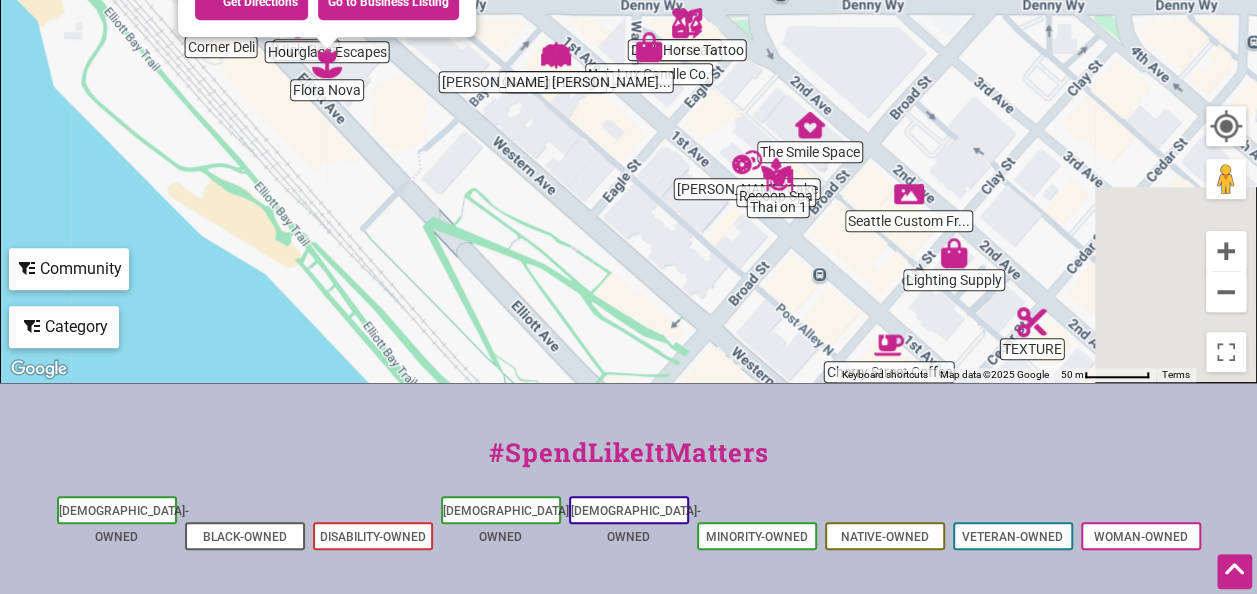 drag, startPoint x: 850, startPoint y: 222, endPoint x: 658, endPoint y: 199, distance: 193.3727 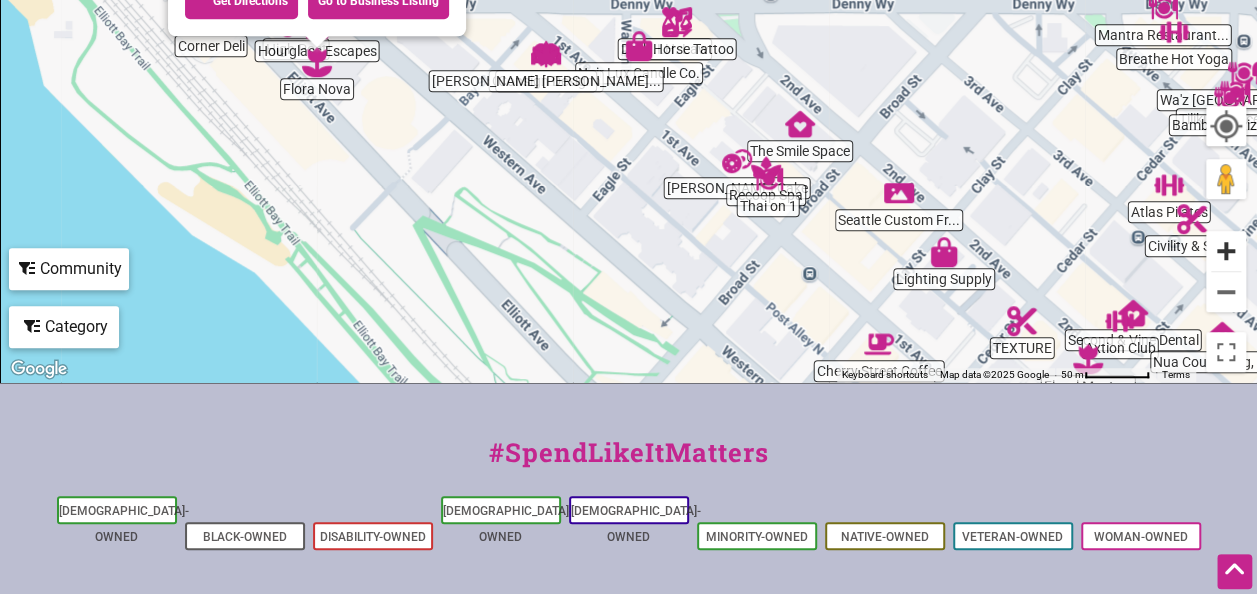 click at bounding box center (1226, 251) 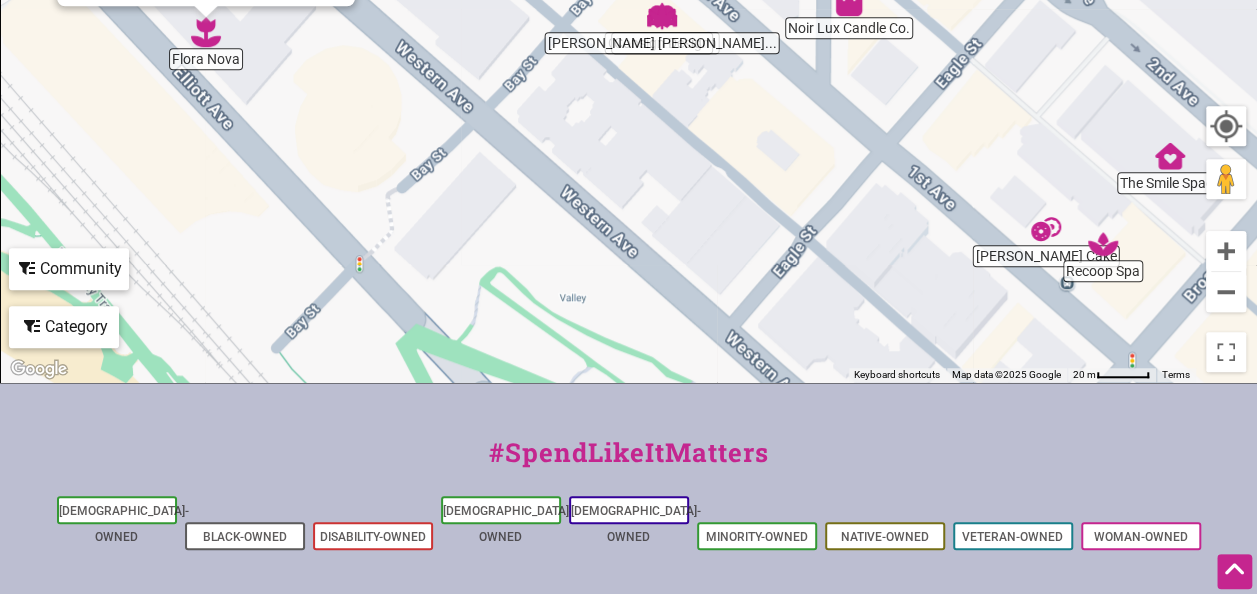 drag, startPoint x: 870, startPoint y: 263, endPoint x: 856, endPoint y: 143, distance: 120.8139 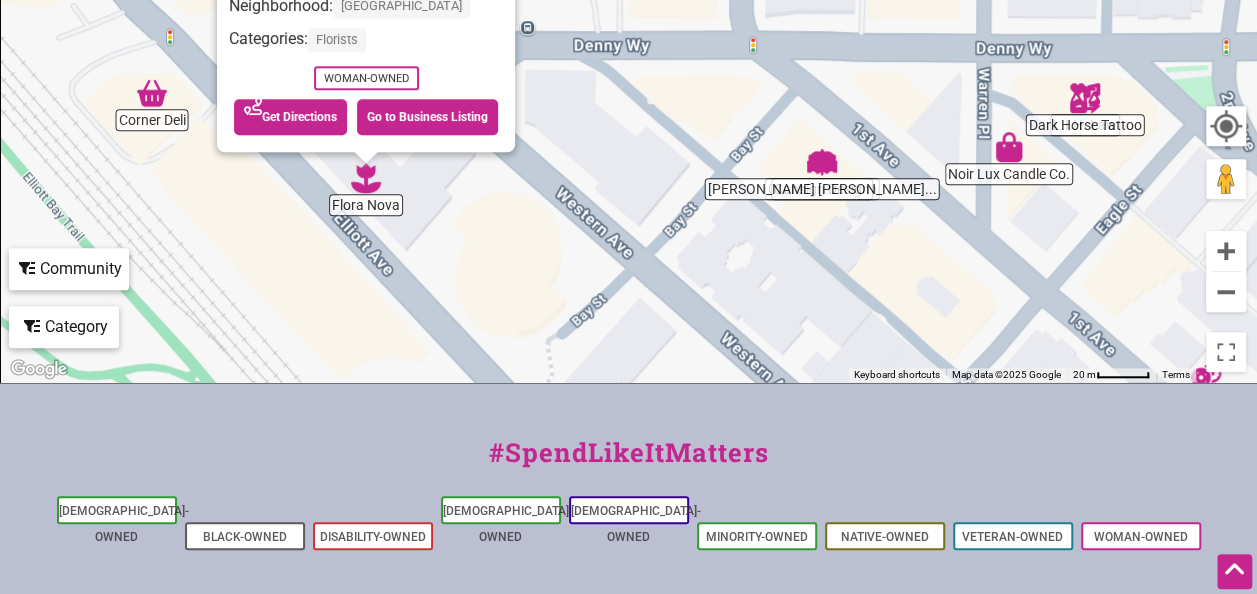 drag, startPoint x: 891, startPoint y: 259, endPoint x: 1039, endPoint y: 404, distance: 207.19315 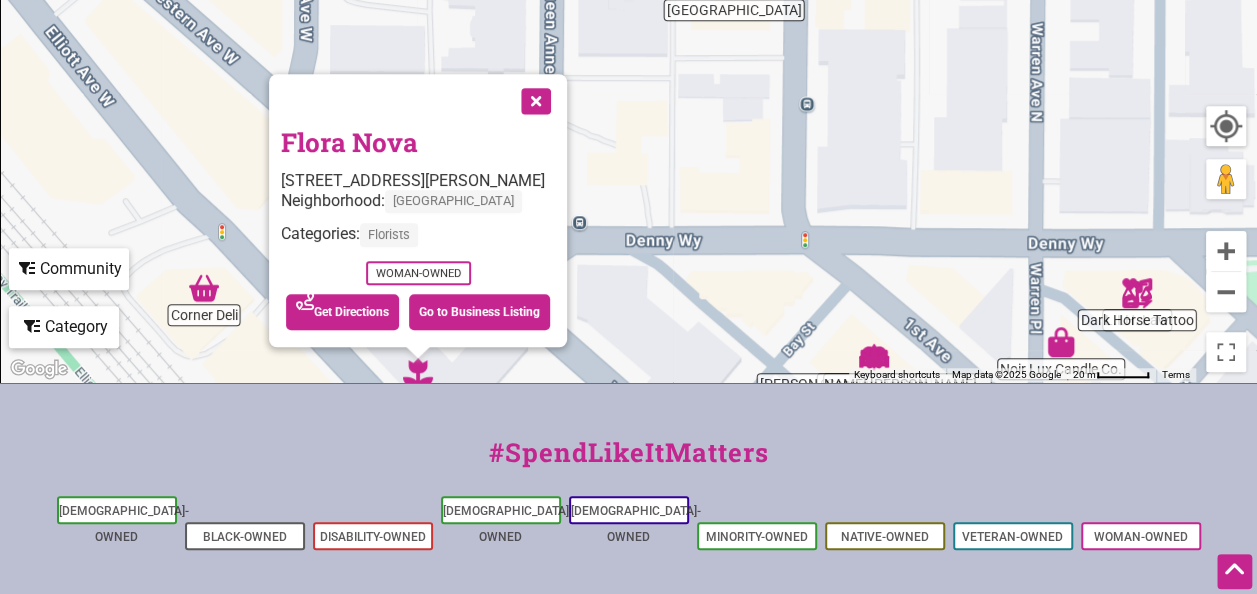 drag, startPoint x: 873, startPoint y: 198, endPoint x: 922, endPoint y: 393, distance: 201.06218 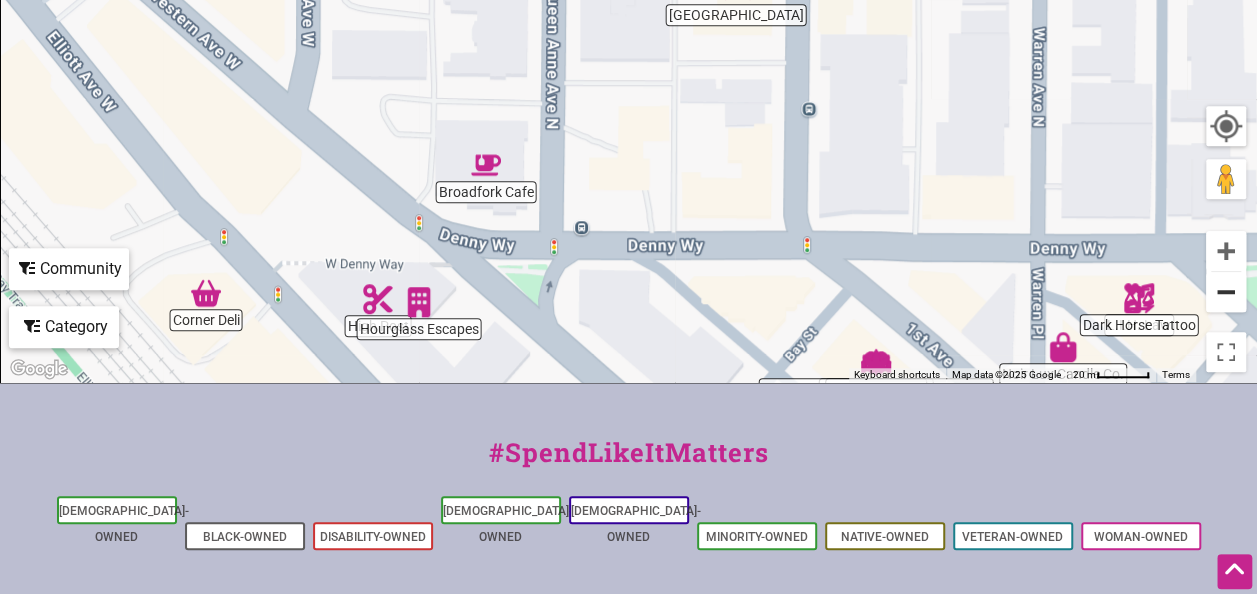 click at bounding box center [1226, 292] 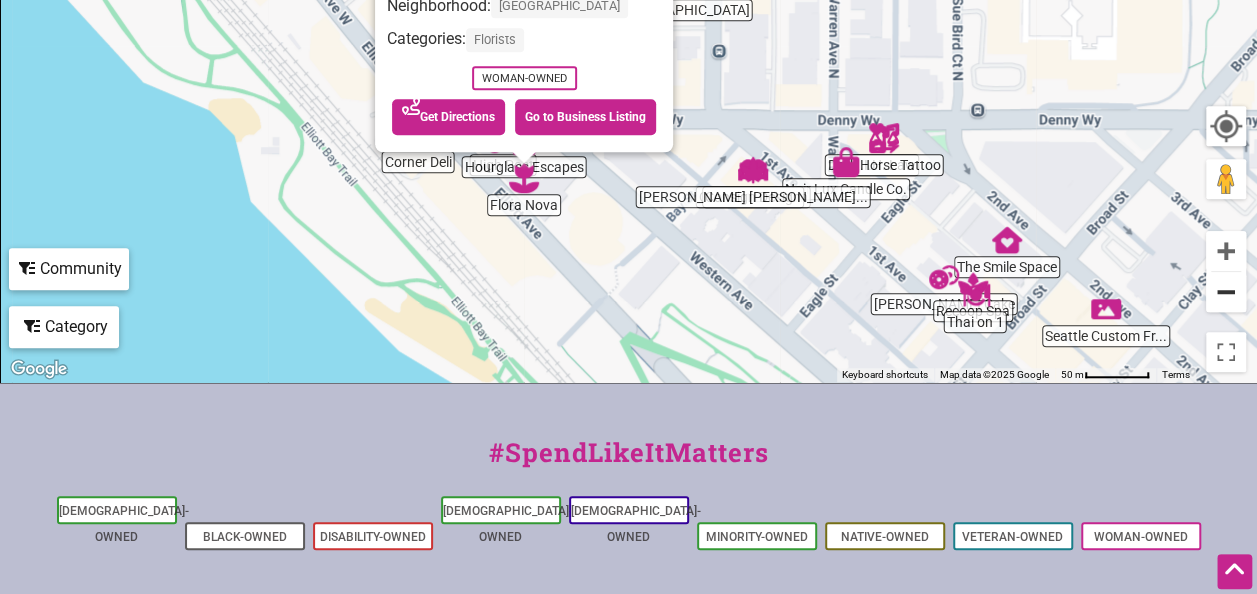 click at bounding box center [1226, 292] 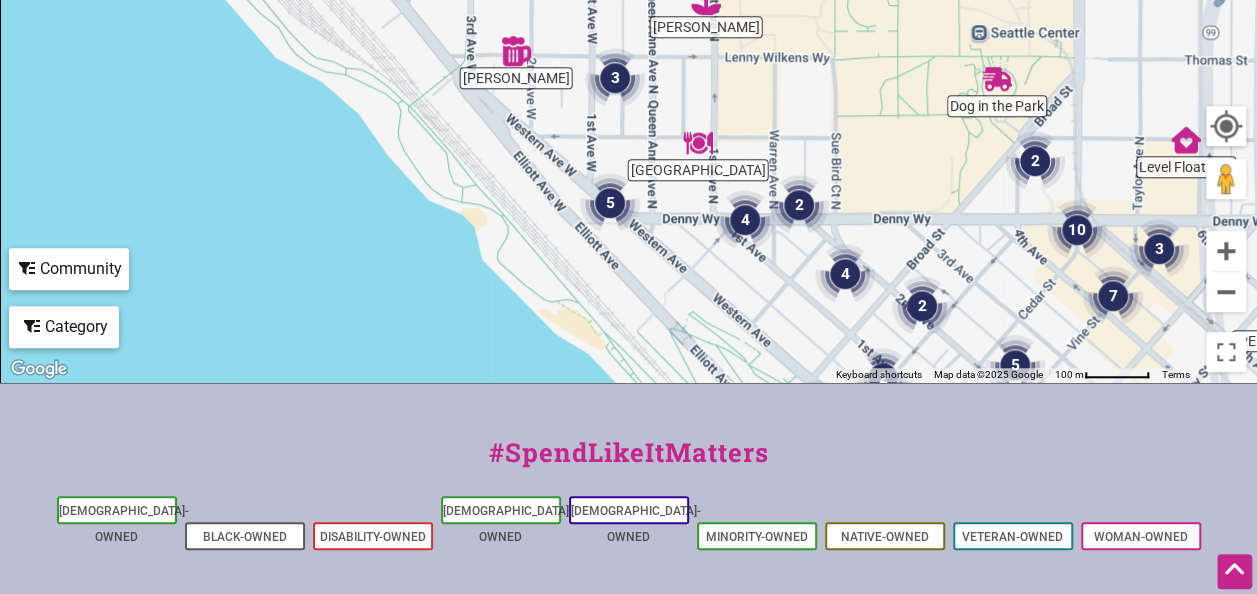 drag, startPoint x: 980, startPoint y: 142, endPoint x: 1022, endPoint y: 309, distance: 172.20047 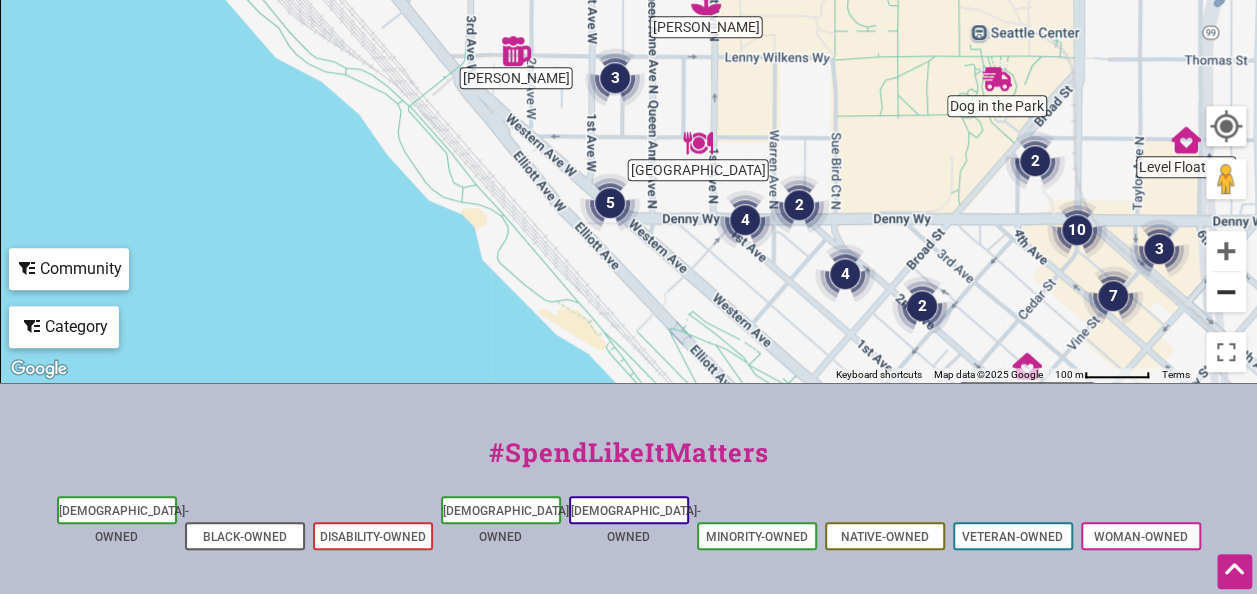 click at bounding box center (1226, 292) 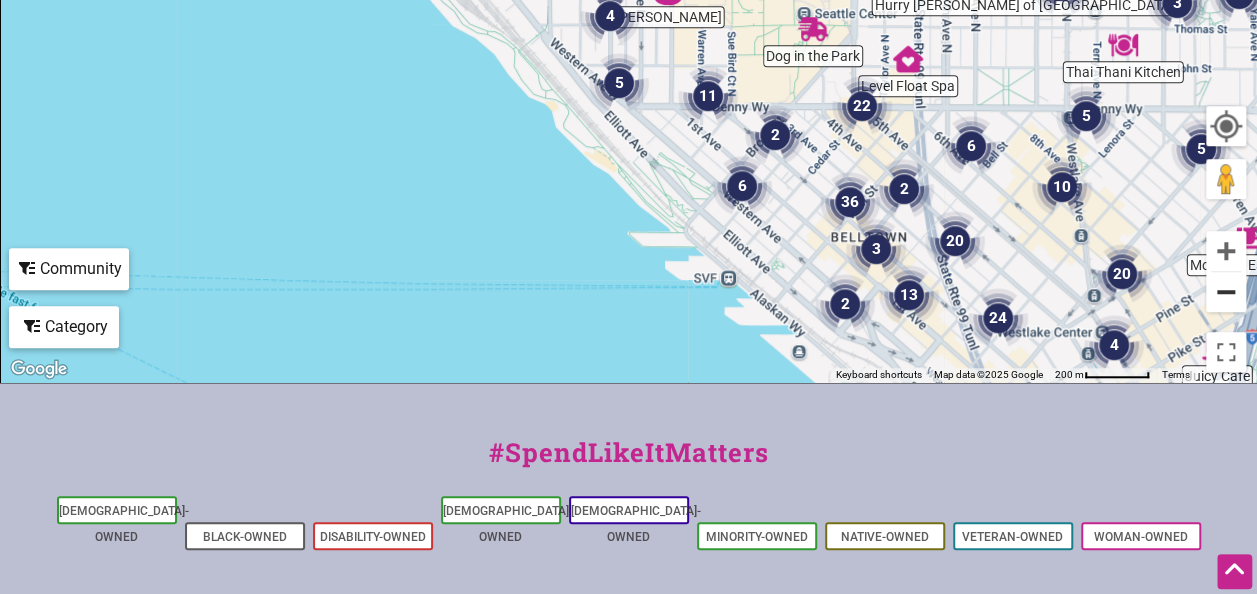 click at bounding box center [1226, 292] 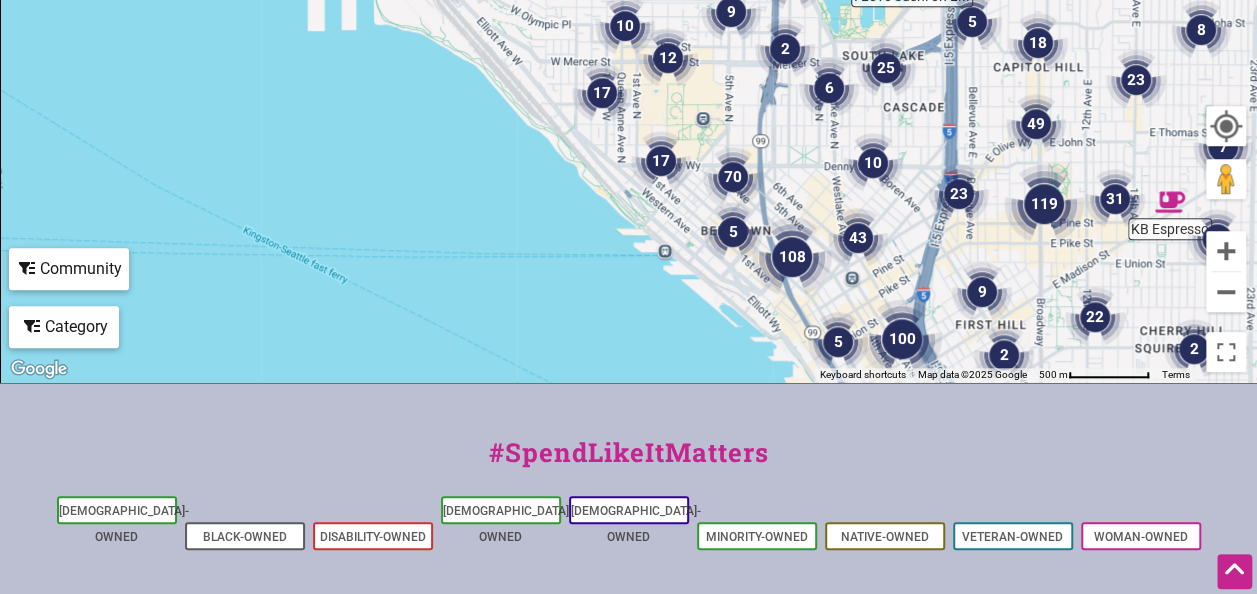 drag, startPoint x: 938, startPoint y: 168, endPoint x: 921, endPoint y: 290, distance: 123.178734 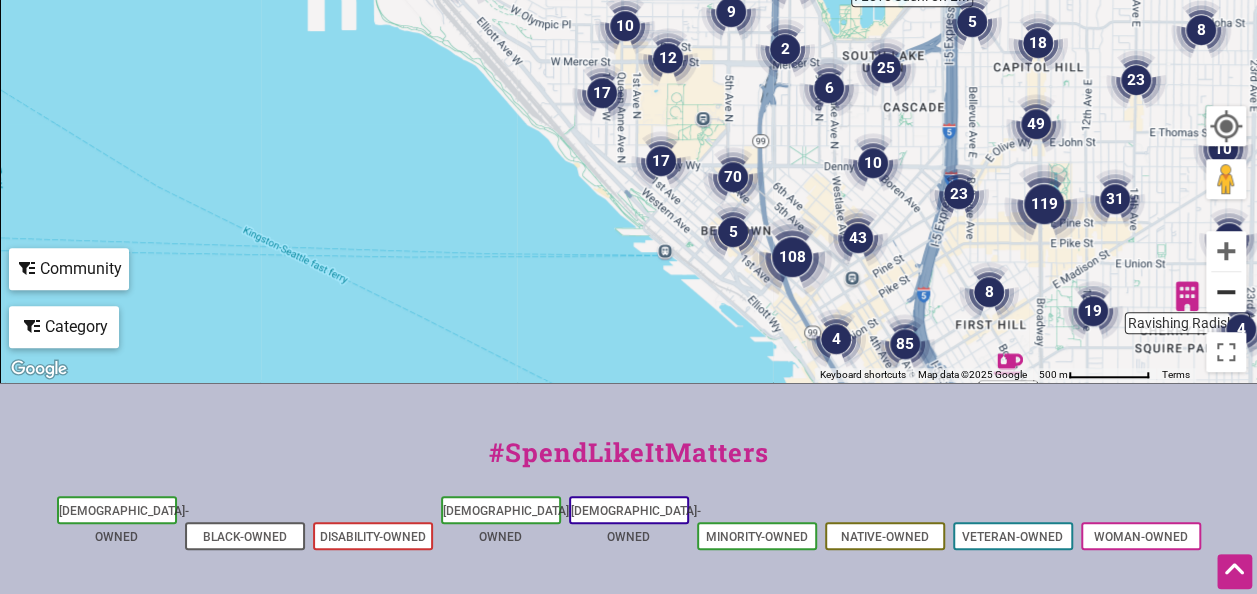click at bounding box center (1226, 292) 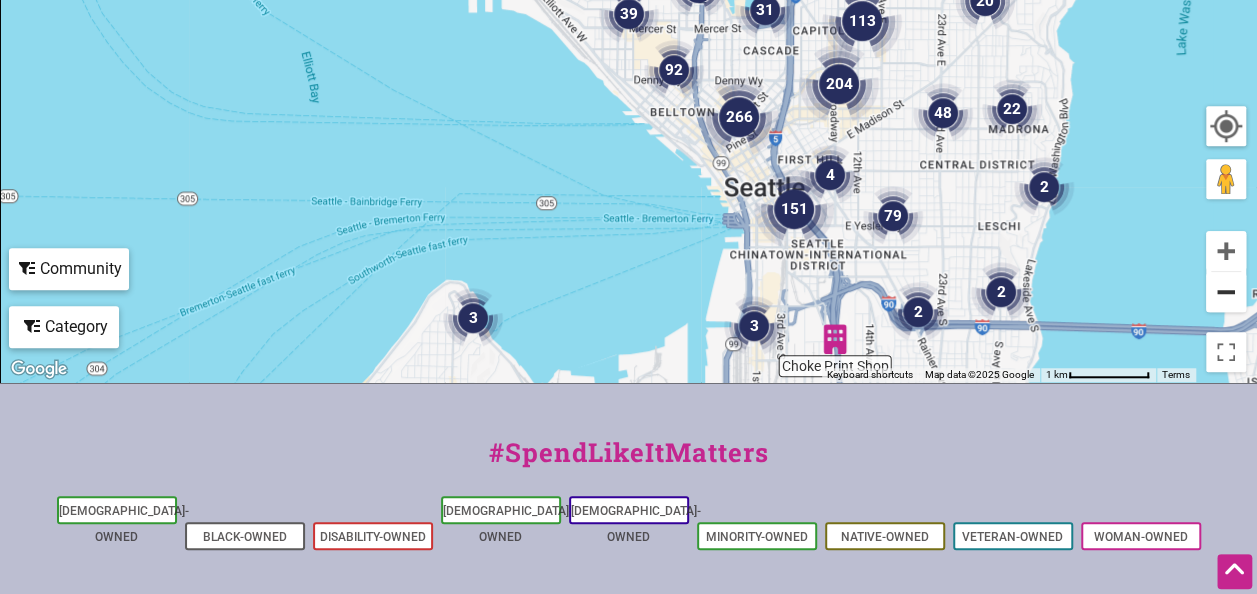 click at bounding box center (1226, 292) 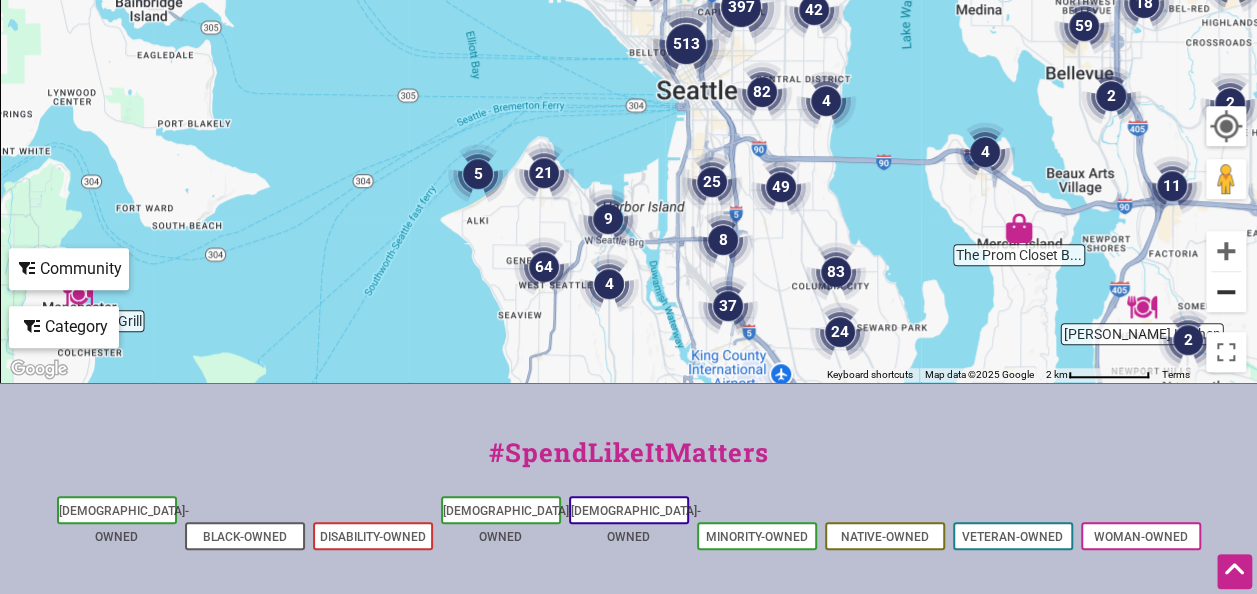click at bounding box center [1226, 292] 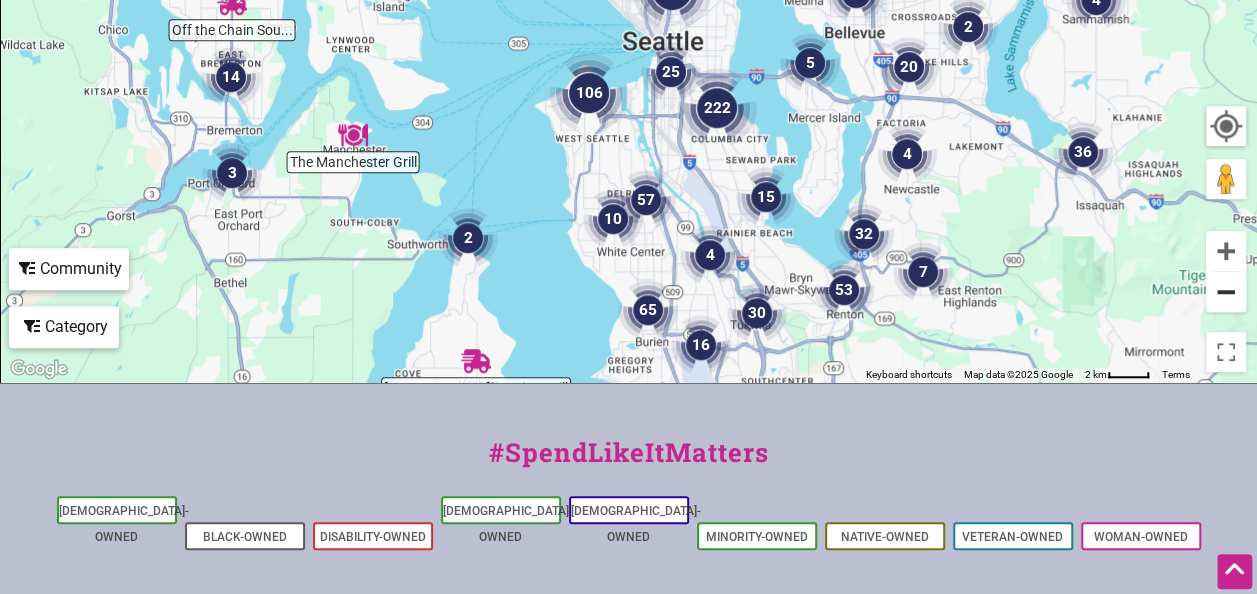click at bounding box center [1226, 292] 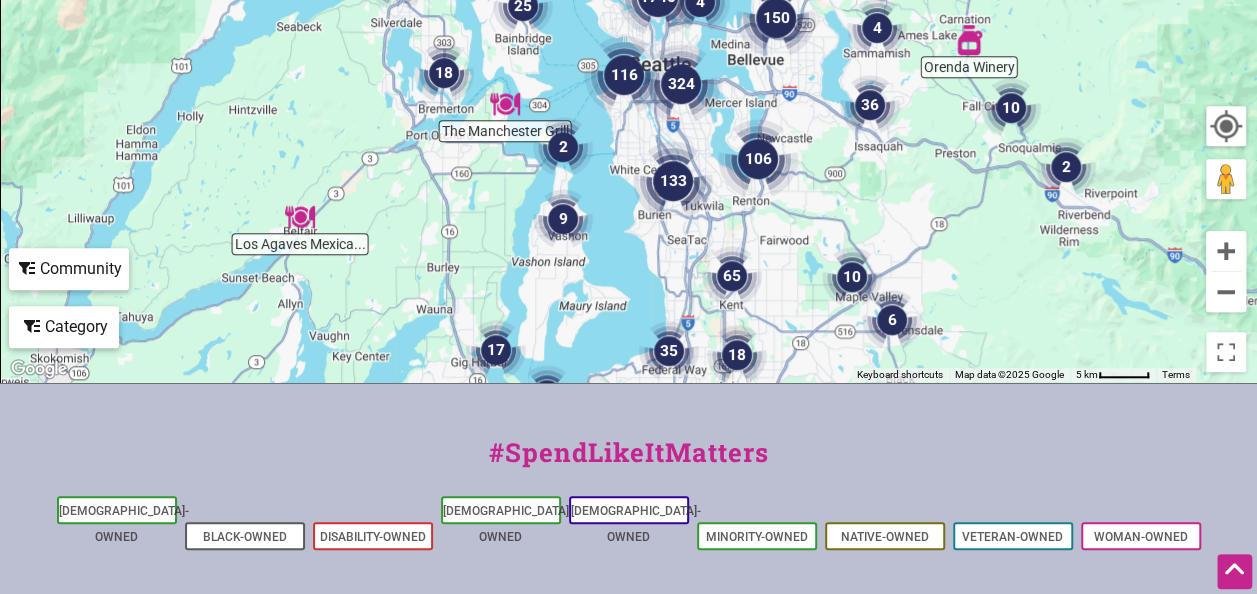 drag, startPoint x: 972, startPoint y: 208, endPoint x: 998, endPoint y: 314, distance: 109.14211 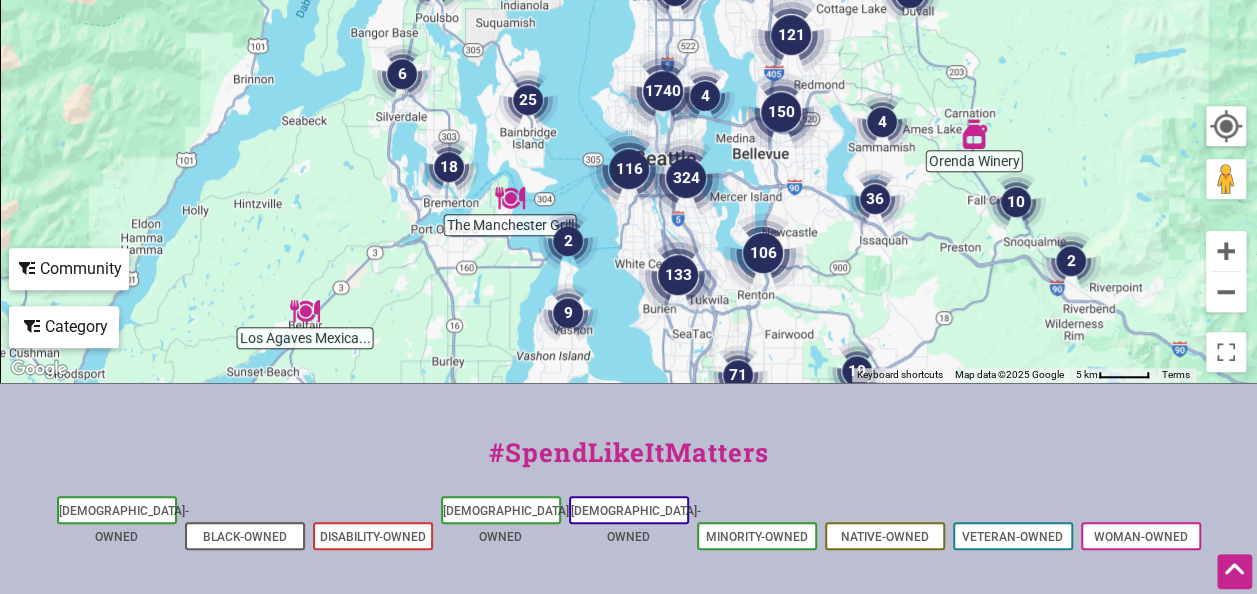 drag, startPoint x: 812, startPoint y: 122, endPoint x: 823, endPoint y: 228, distance: 106.56923 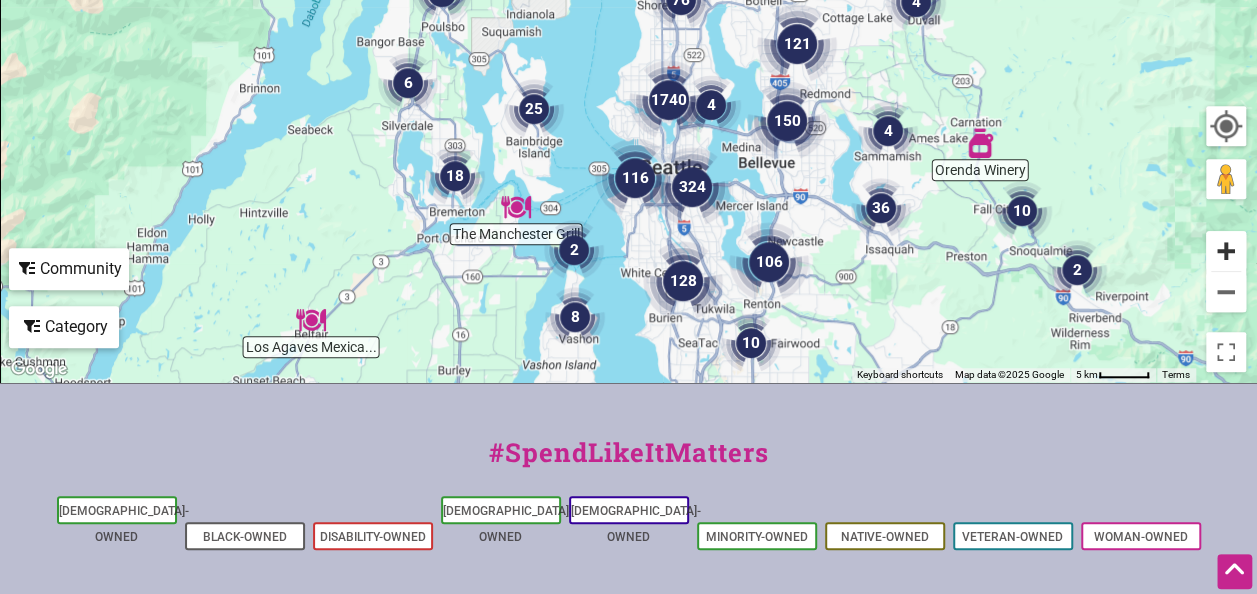 click at bounding box center (1226, 251) 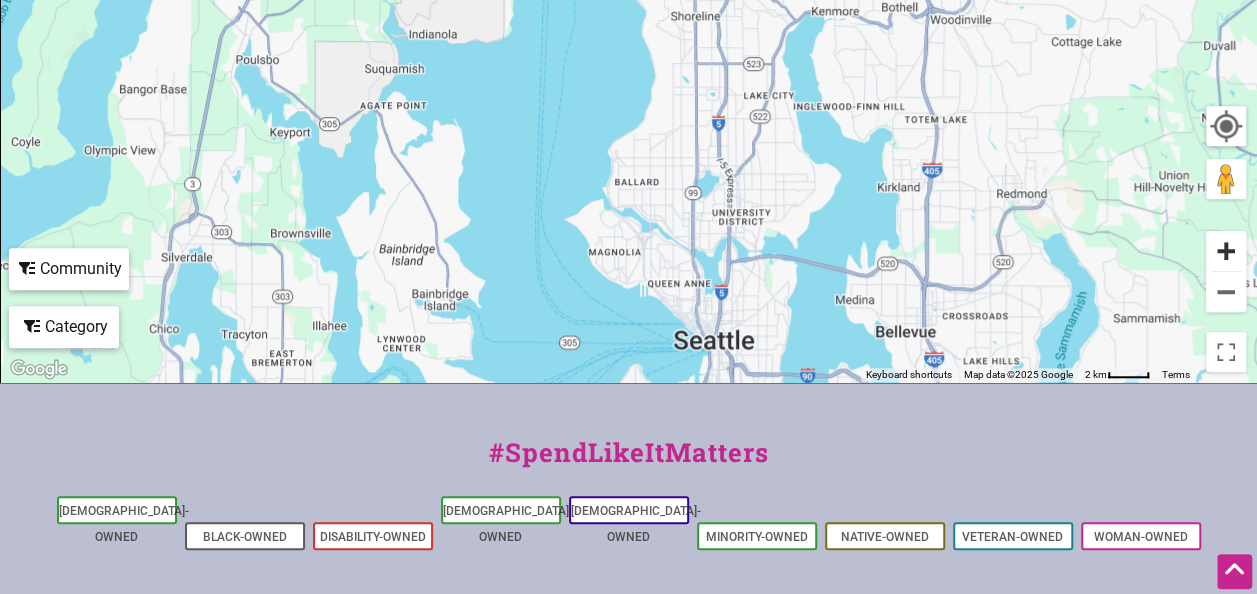 click at bounding box center (1226, 251) 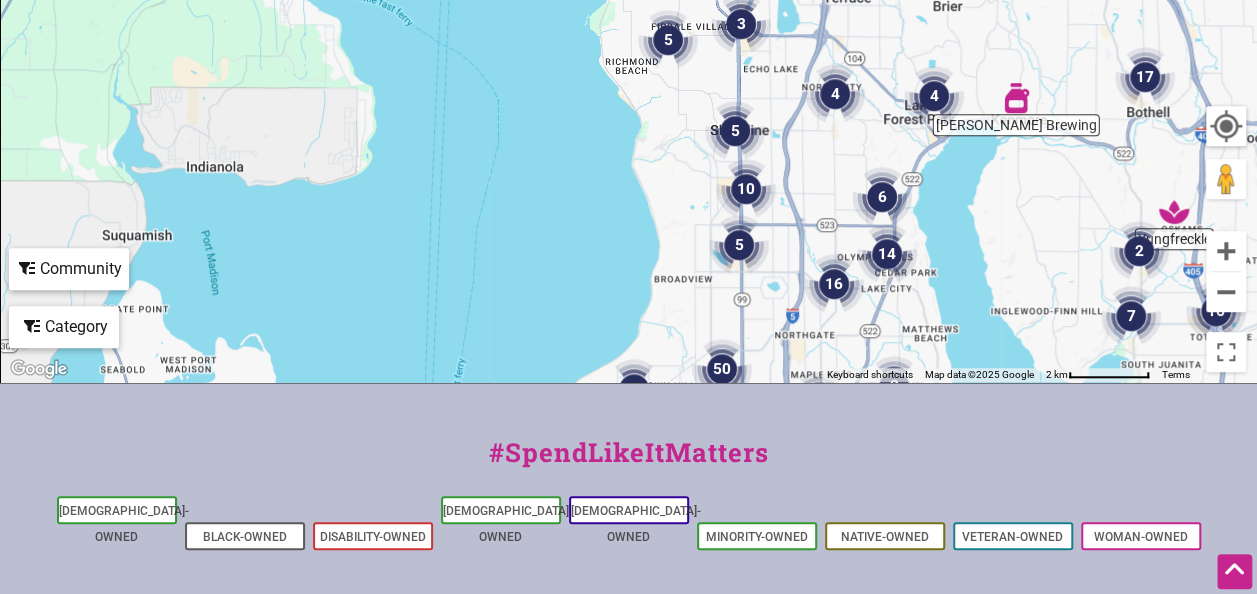 drag, startPoint x: 747, startPoint y: 230, endPoint x: 724, endPoint y: 322, distance: 94.83143 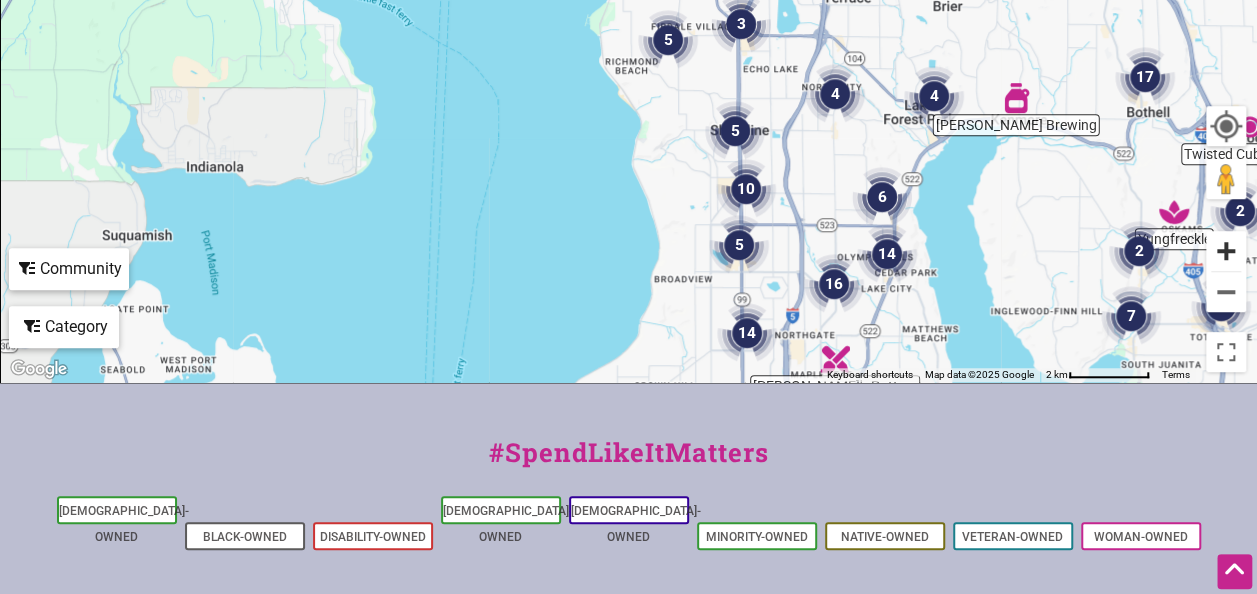 click at bounding box center (1226, 251) 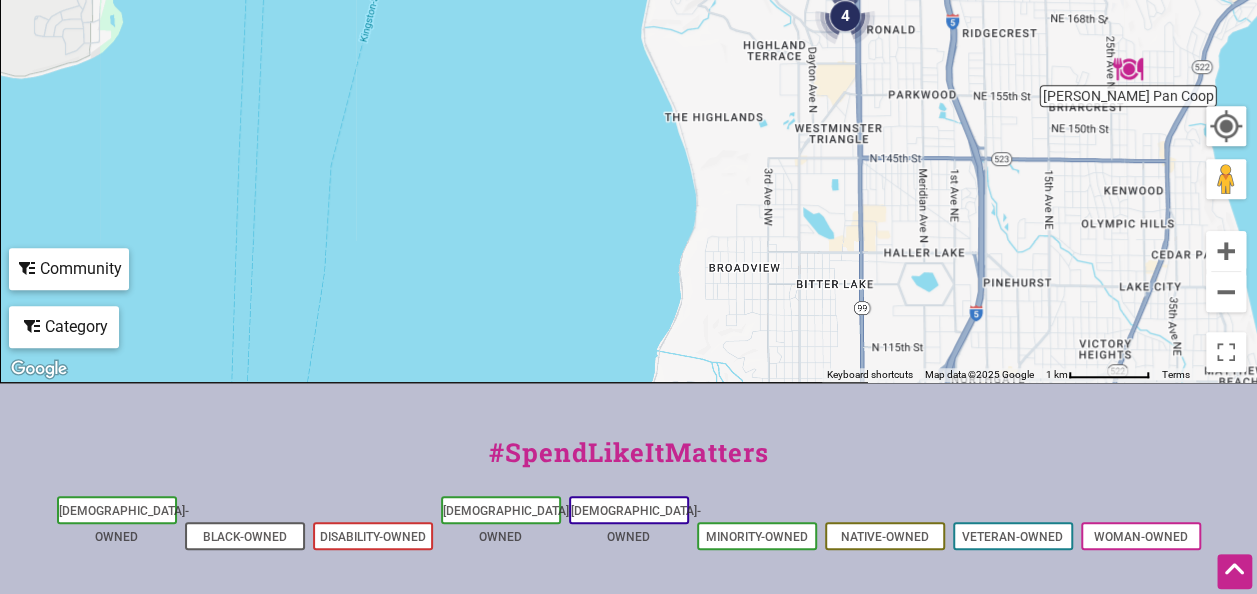 drag, startPoint x: 934, startPoint y: 314, endPoint x: 940, endPoint y: 10, distance: 304.0592 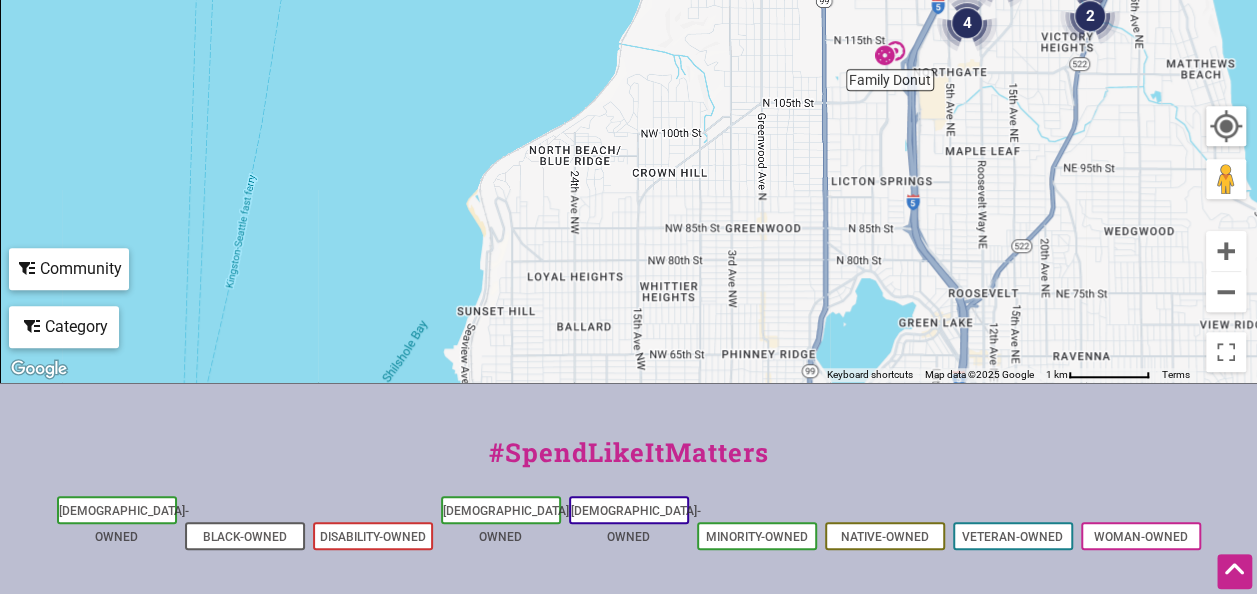 drag, startPoint x: 973, startPoint y: 236, endPoint x: 934, endPoint y: -74, distance: 312.4436 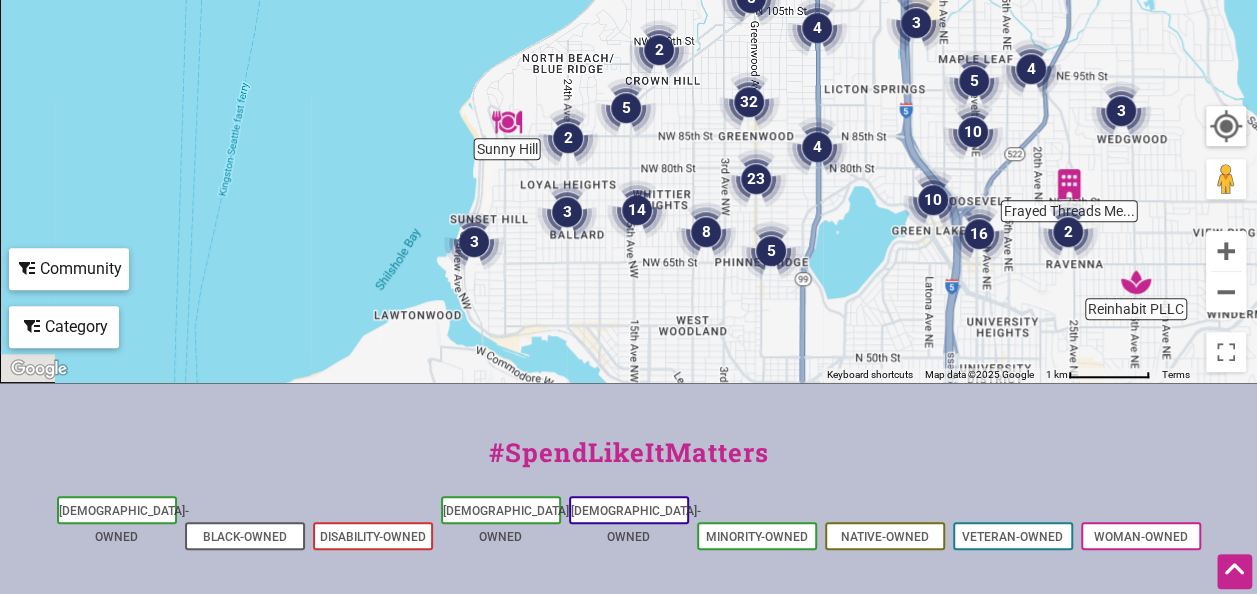 drag, startPoint x: 910, startPoint y: 278, endPoint x: 906, endPoint y: 172, distance: 106.07545 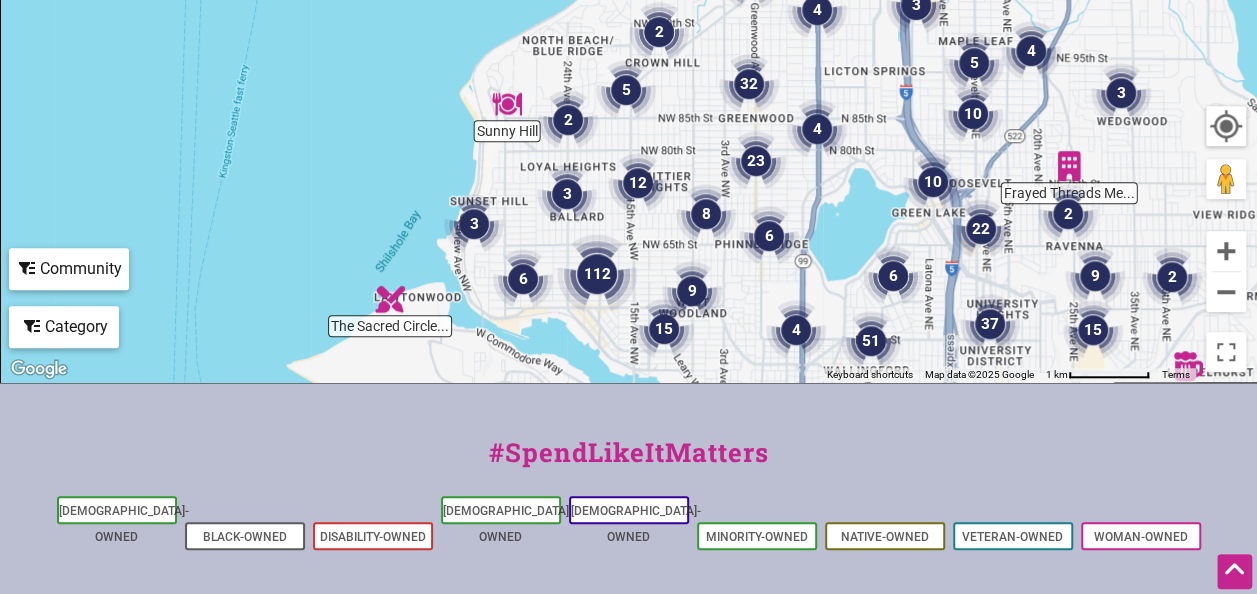 click at bounding box center (817, 129) 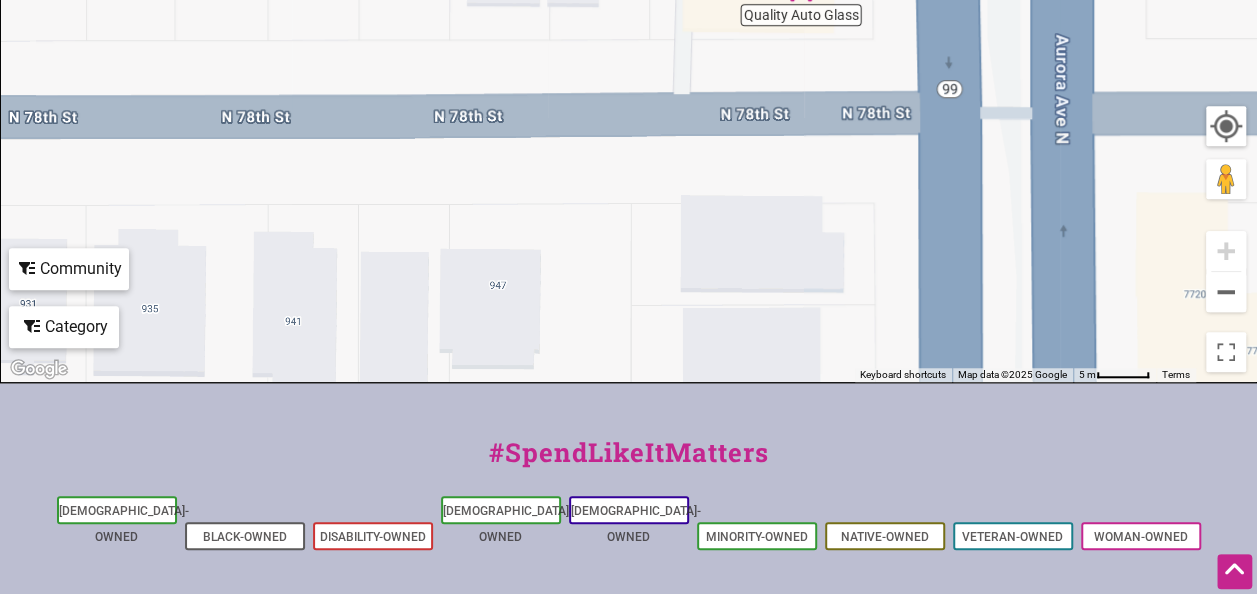 drag, startPoint x: 837, startPoint y: 113, endPoint x: 910, endPoint y: -42, distance: 171.3301 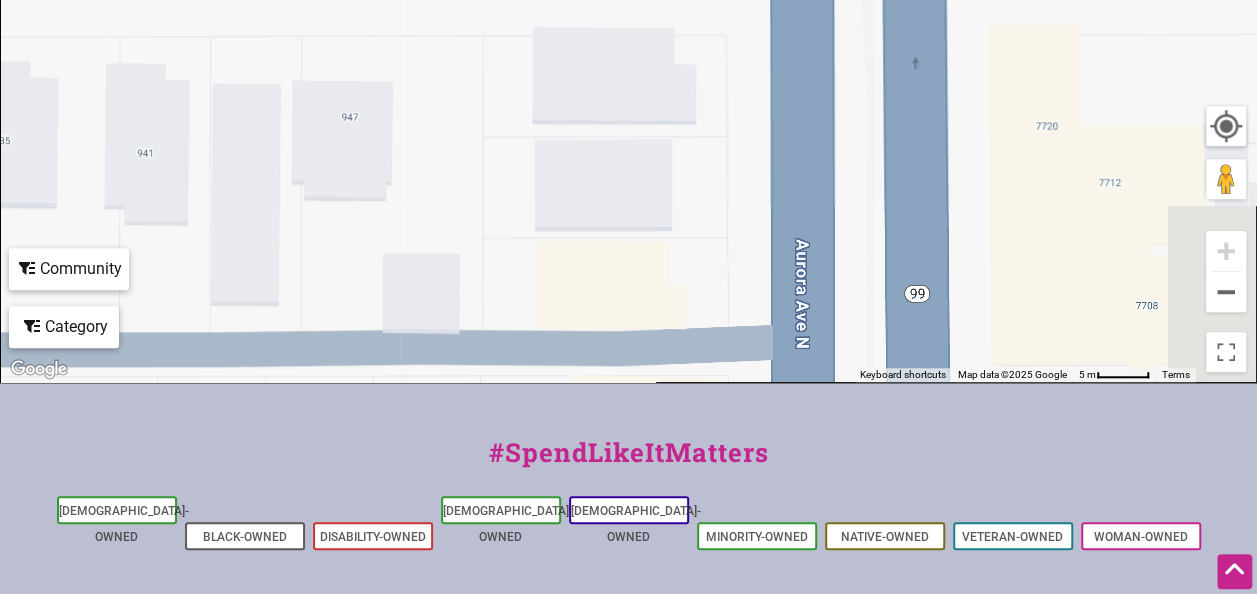 drag, startPoint x: 1052, startPoint y: 240, endPoint x: 858, endPoint y: 6, distance: 303.9605 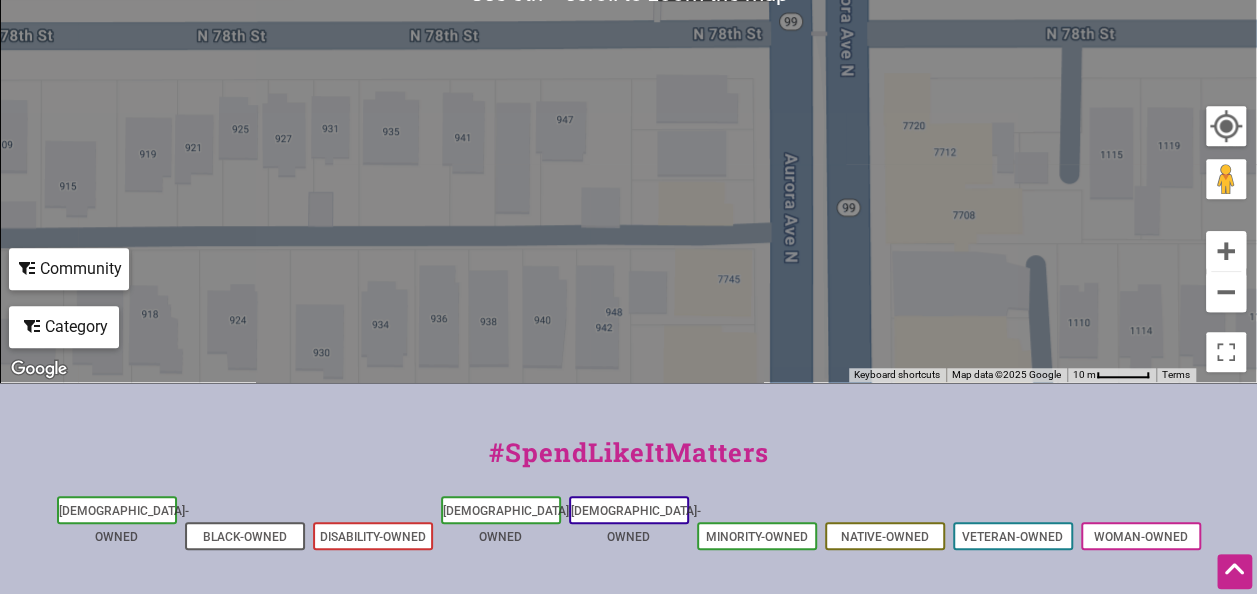 scroll, scrollTop: 800, scrollLeft: 0, axis: vertical 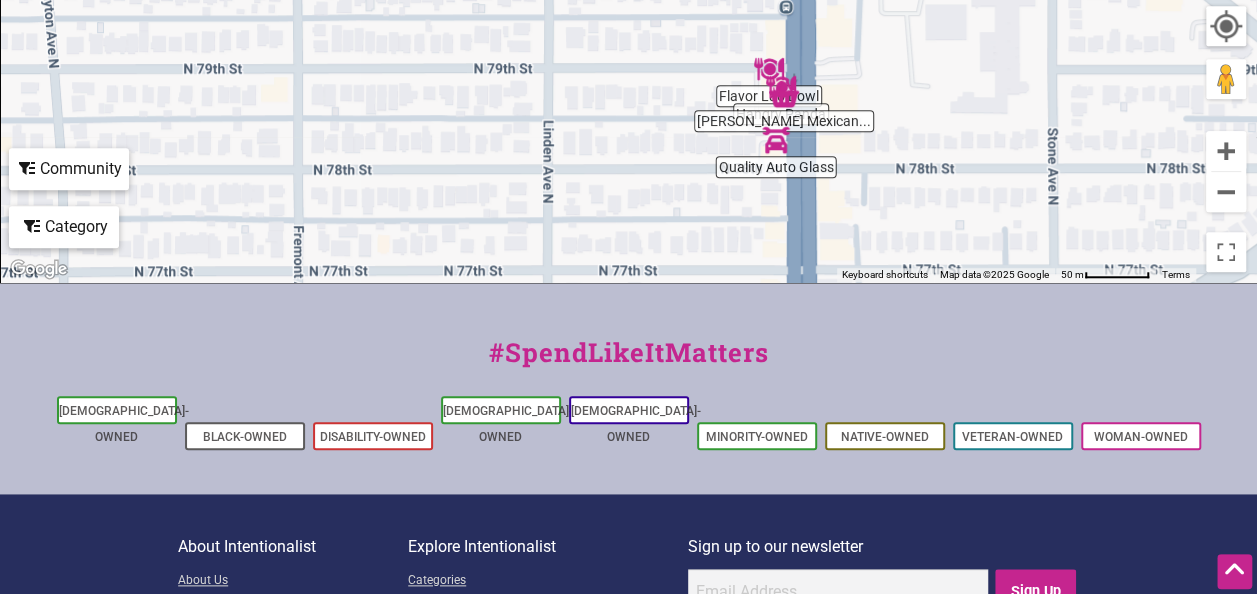 drag, startPoint x: 759, startPoint y: 100, endPoint x: 756, endPoint y: 204, distance: 104.04326 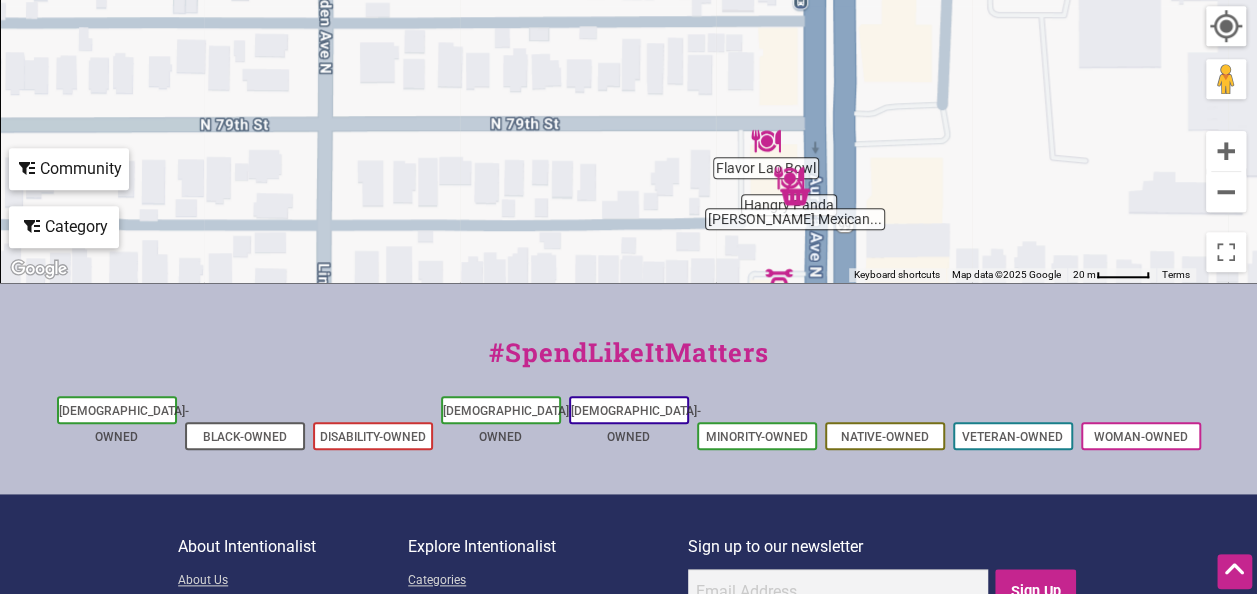drag, startPoint x: 810, startPoint y: 70, endPoint x: 954, endPoint y: 231, distance: 216.00232 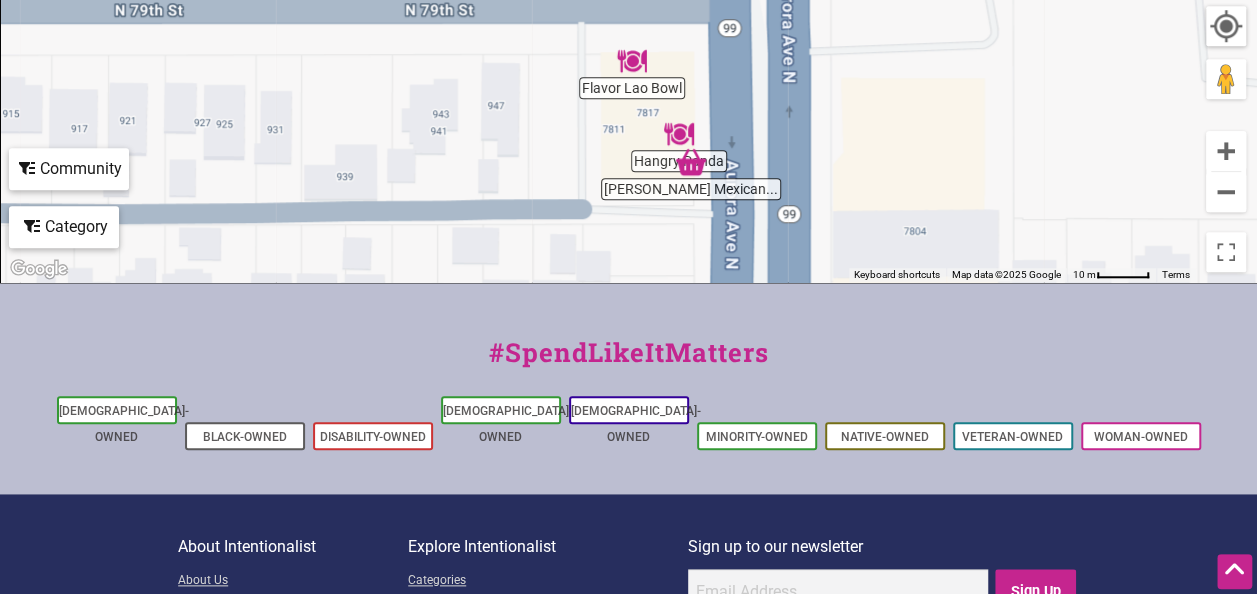 drag, startPoint x: 870, startPoint y: 168, endPoint x: 873, endPoint y: 121, distance: 47.095646 